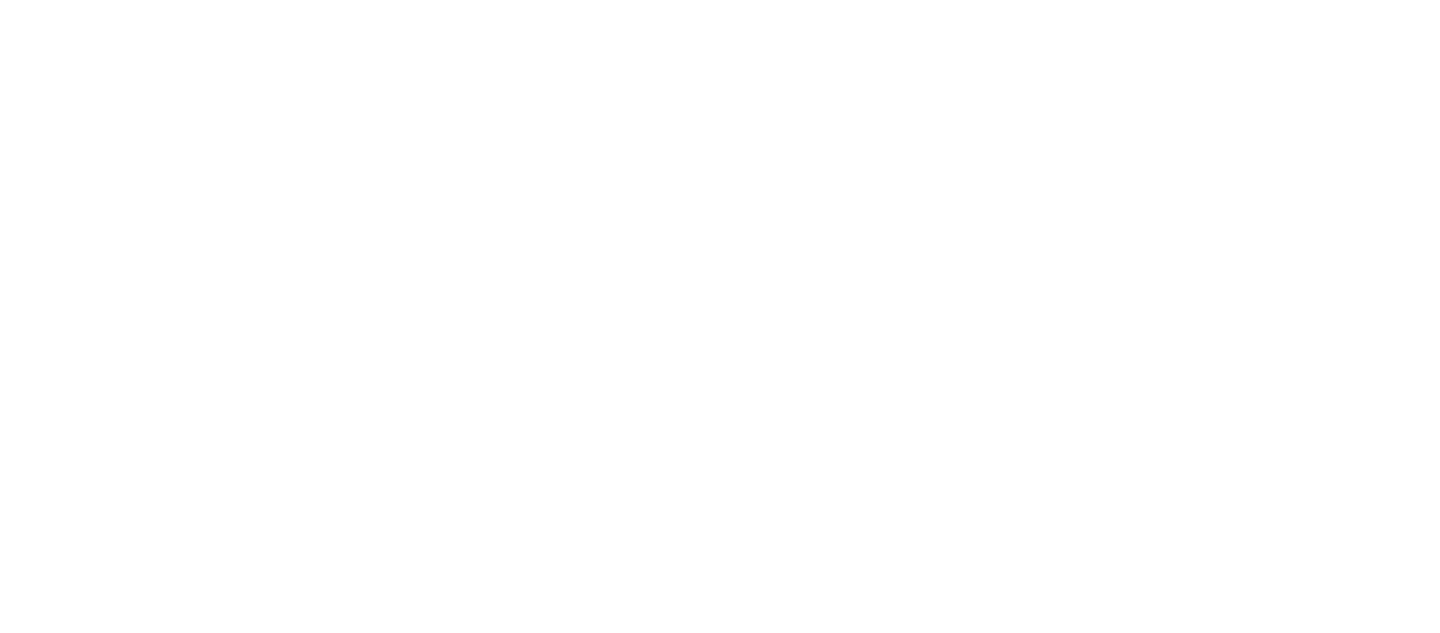 scroll, scrollTop: 0, scrollLeft: 0, axis: both 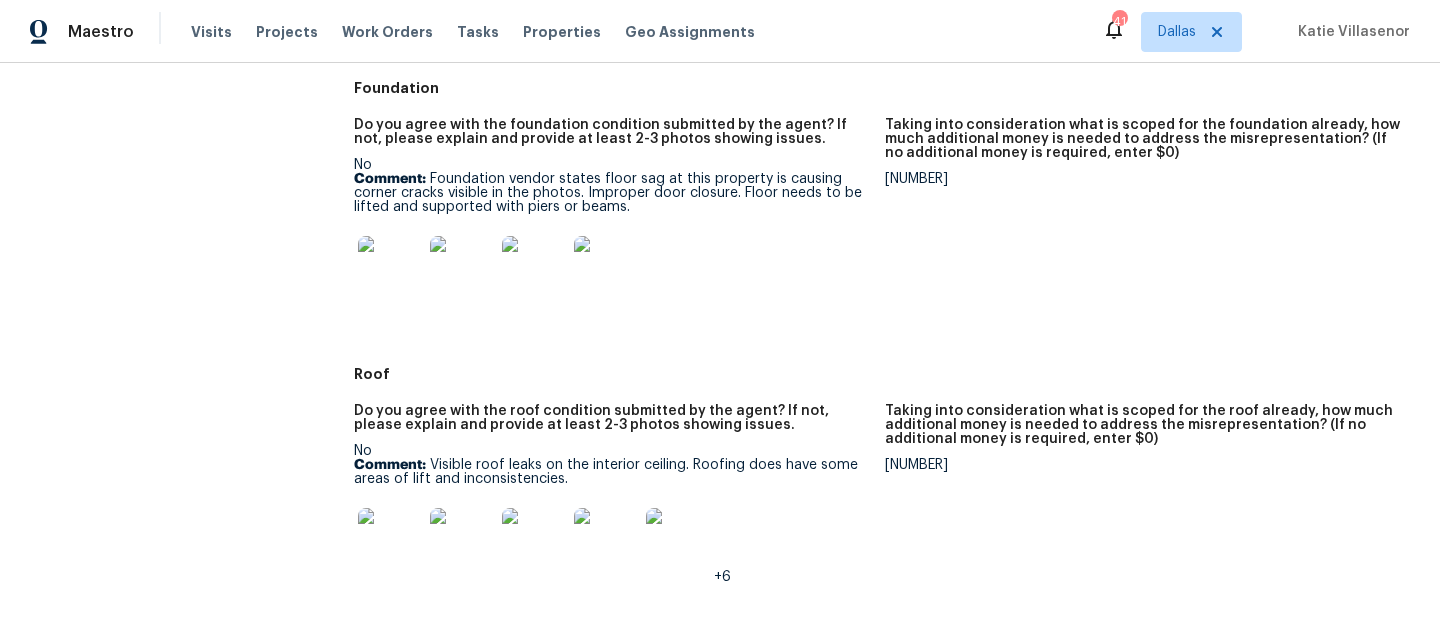 click at bounding box center [390, 268] 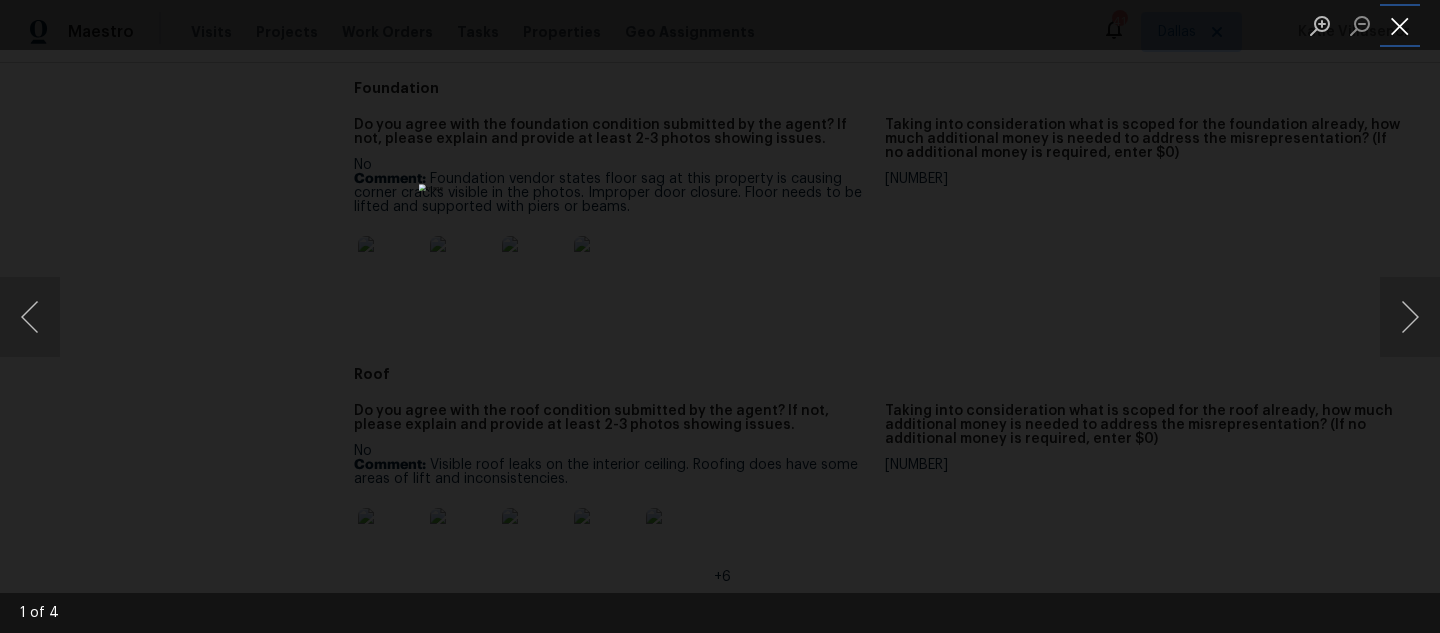click at bounding box center (1400, 25) 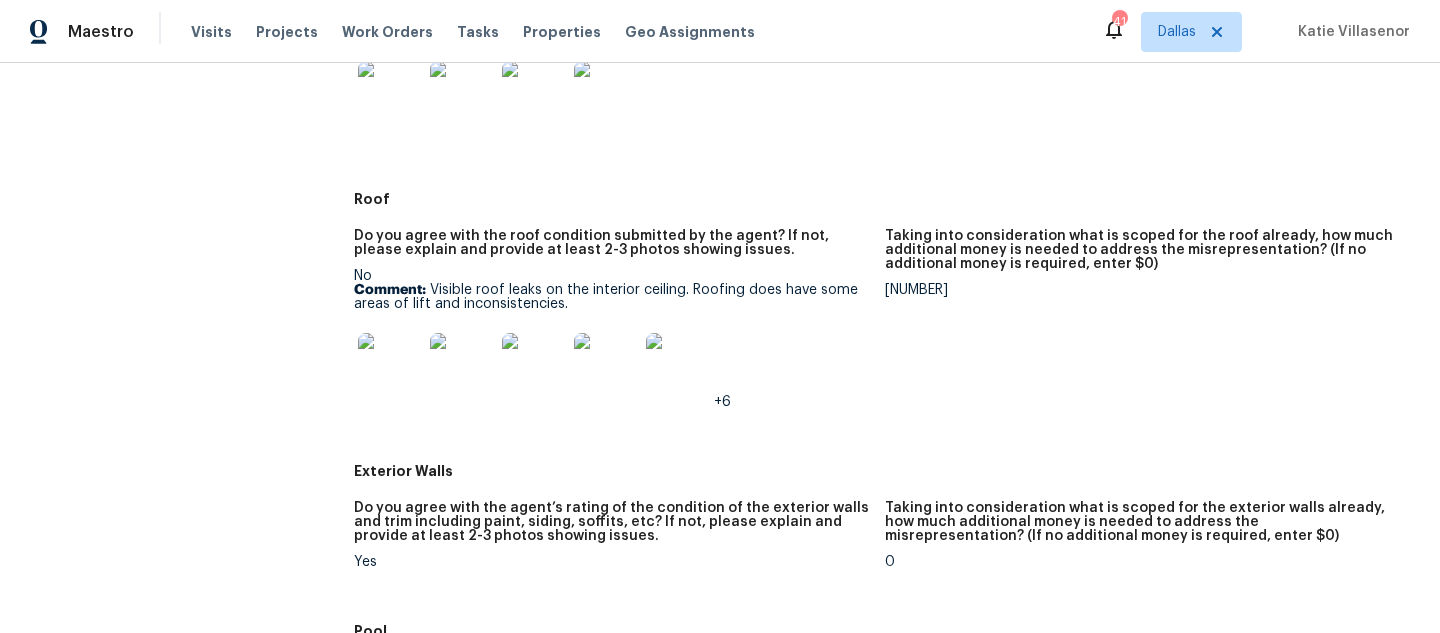 scroll, scrollTop: 769, scrollLeft: 0, axis: vertical 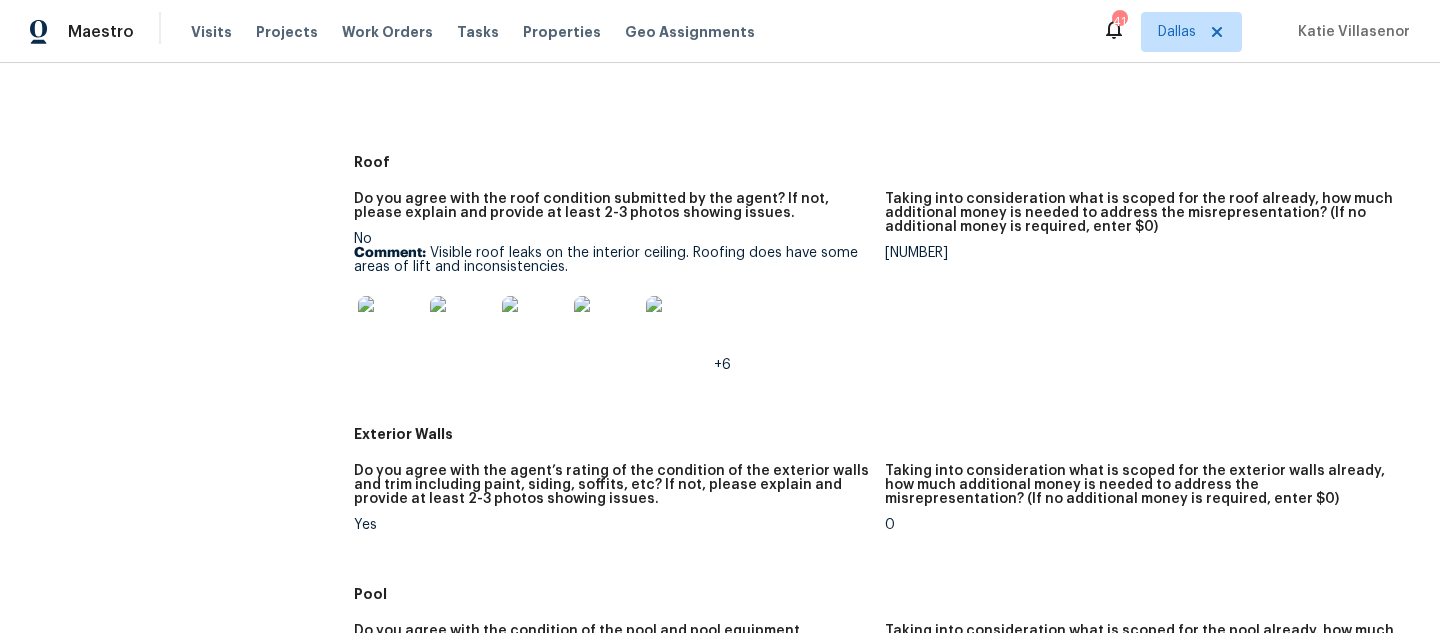 click at bounding box center (390, 328) 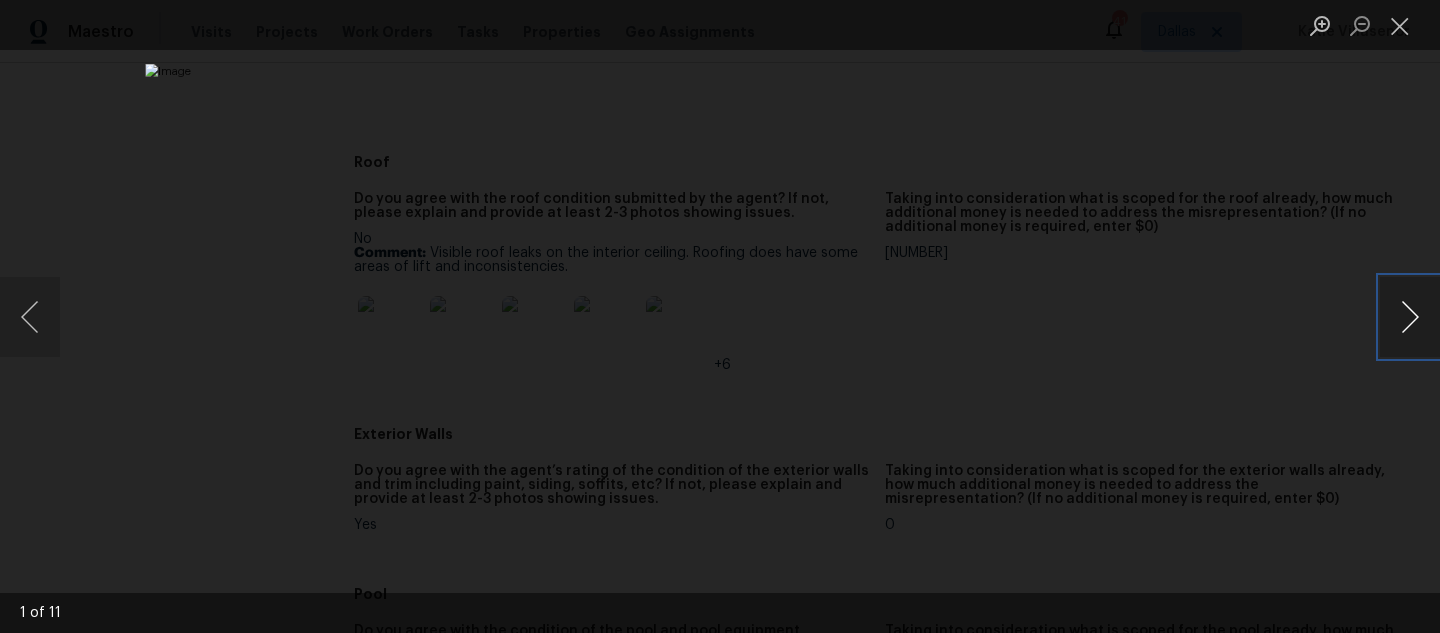 click at bounding box center [1410, 317] 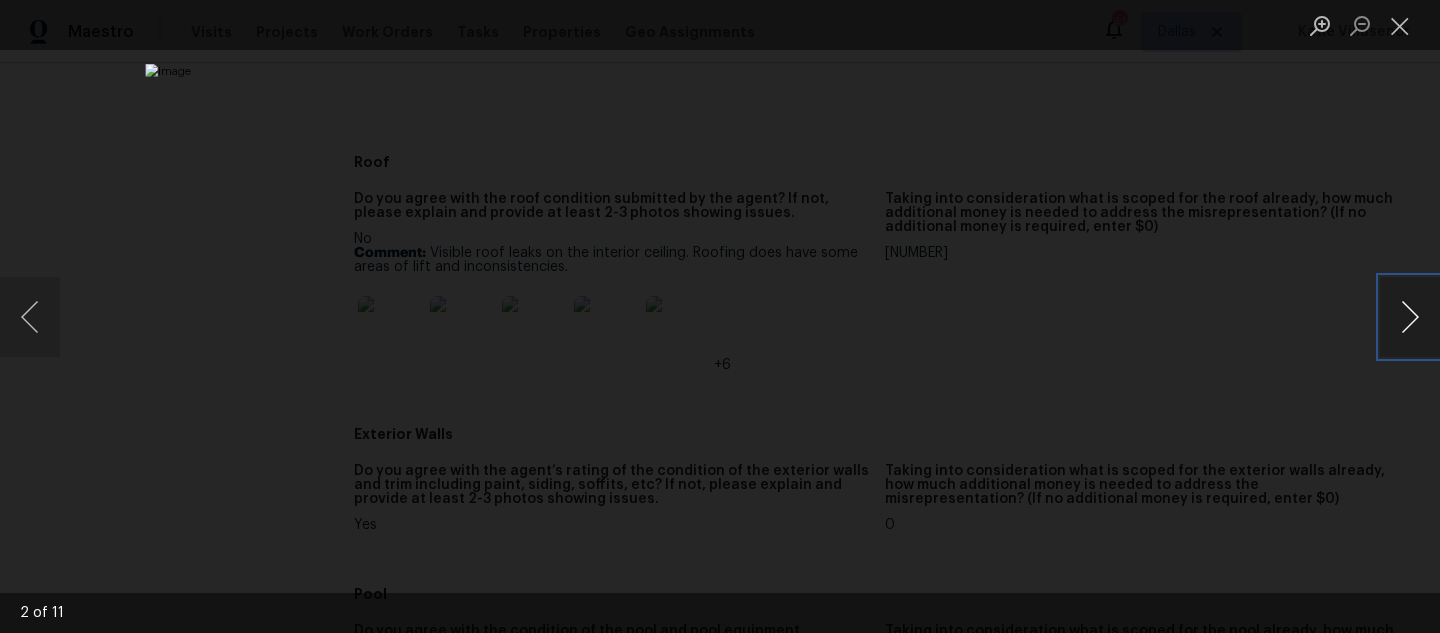click at bounding box center [1410, 317] 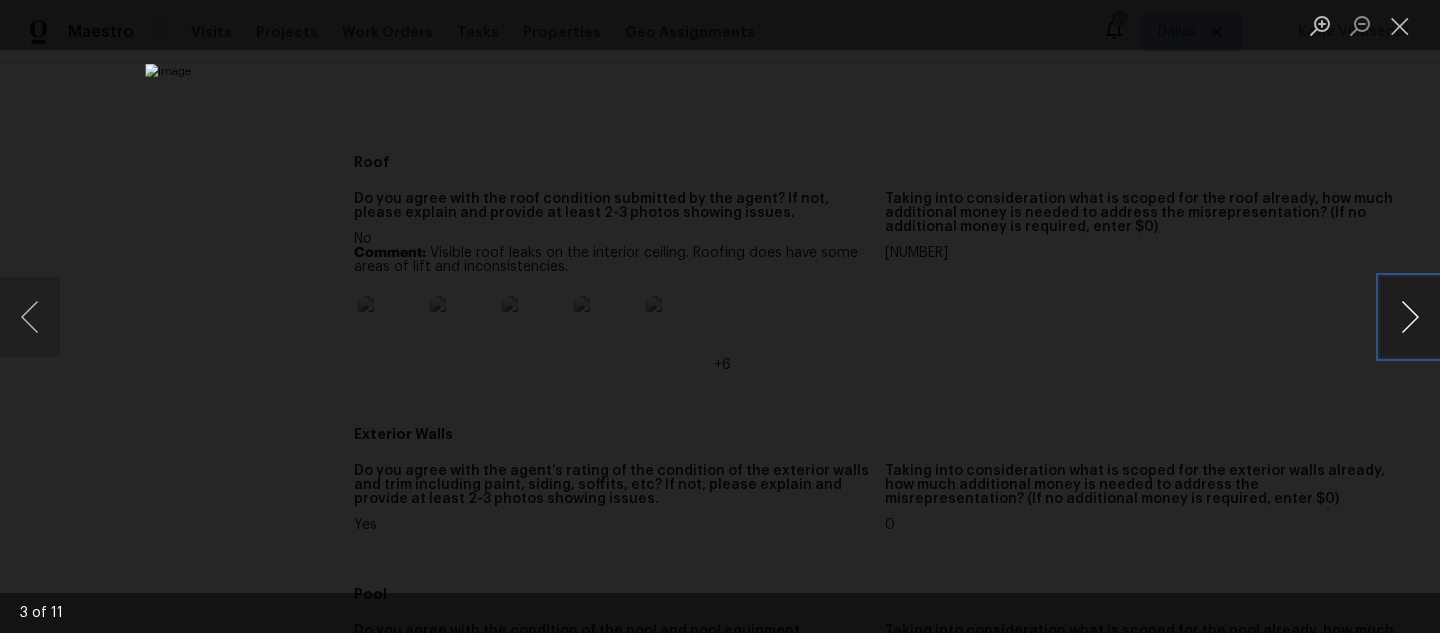click at bounding box center [1410, 317] 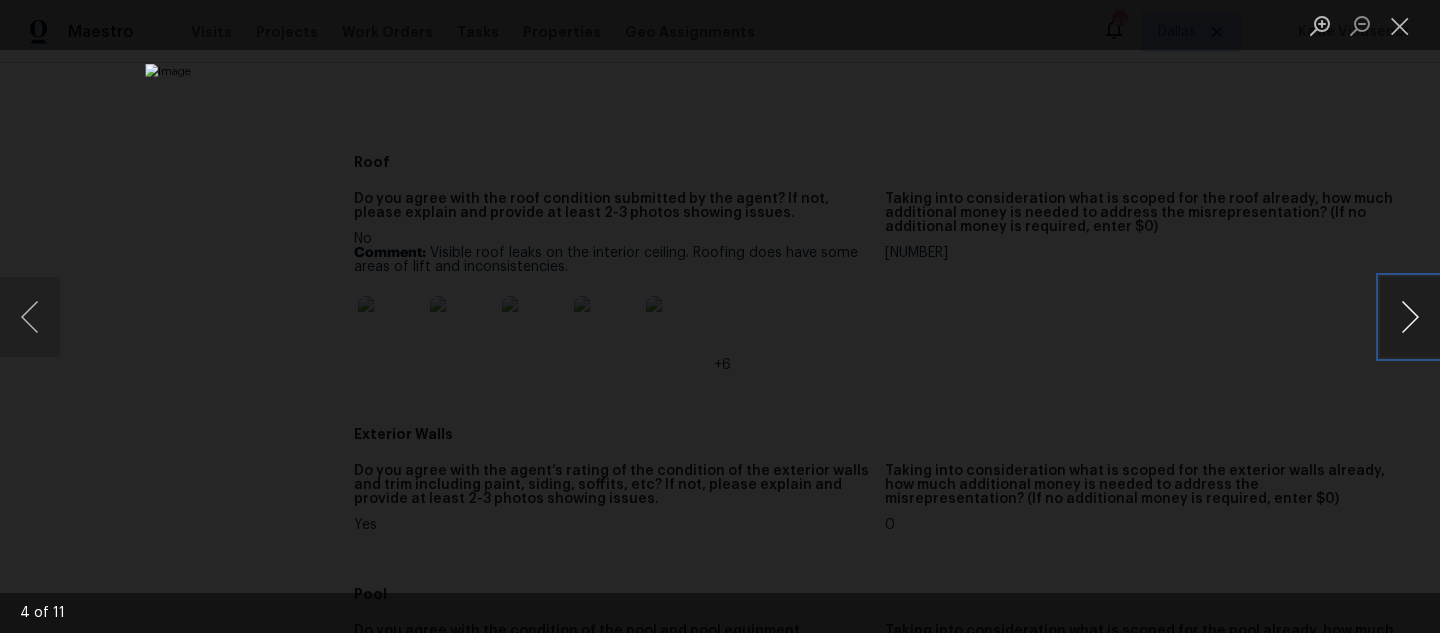 click at bounding box center (1410, 317) 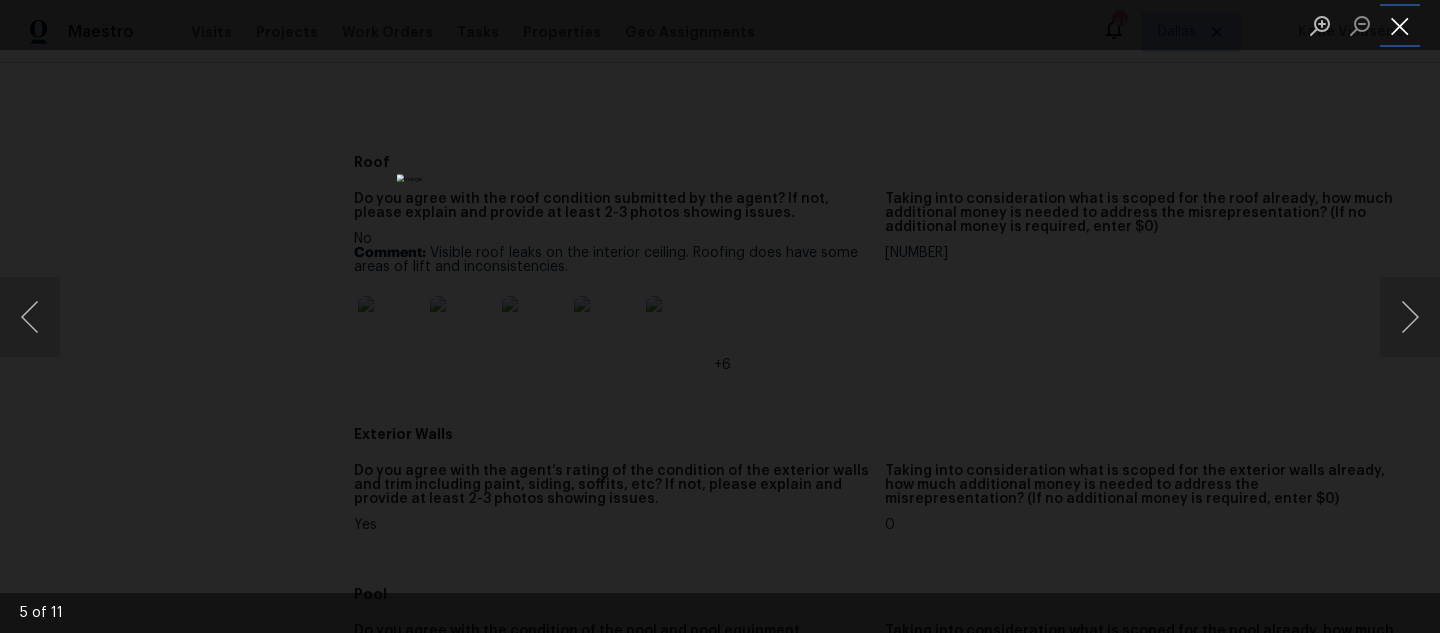 click at bounding box center [1400, 25] 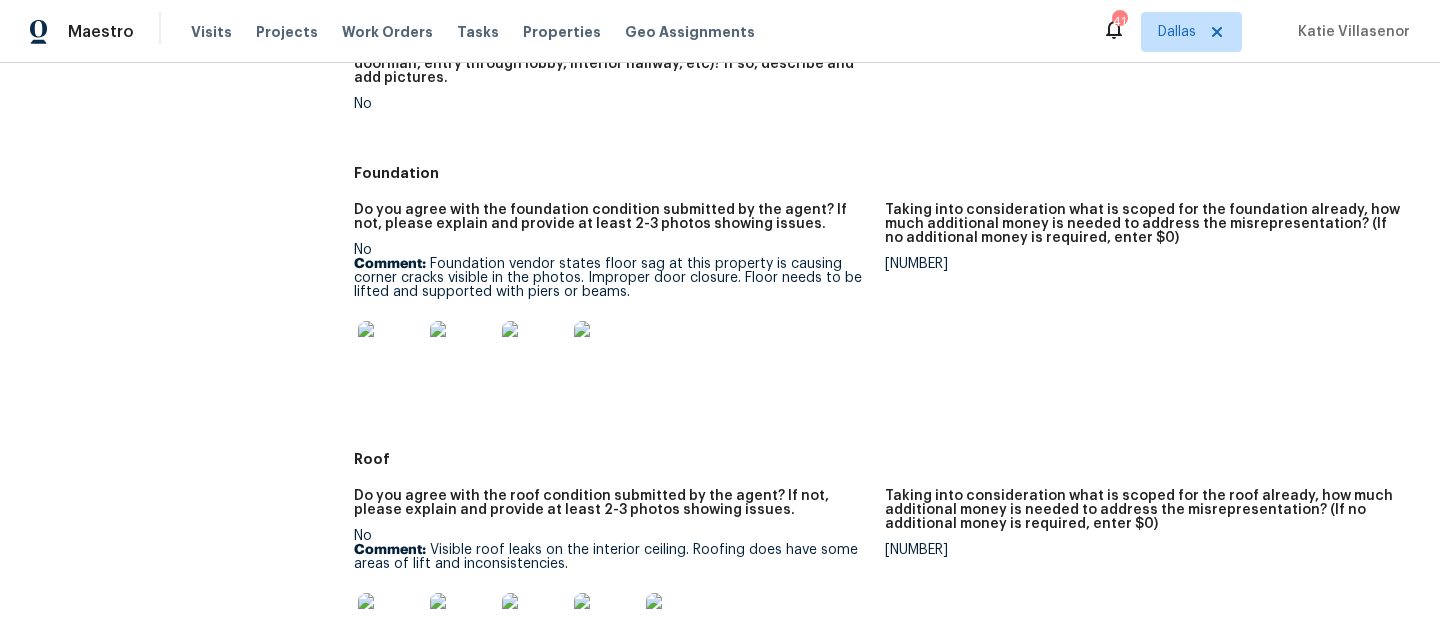 scroll, scrollTop: 463, scrollLeft: 0, axis: vertical 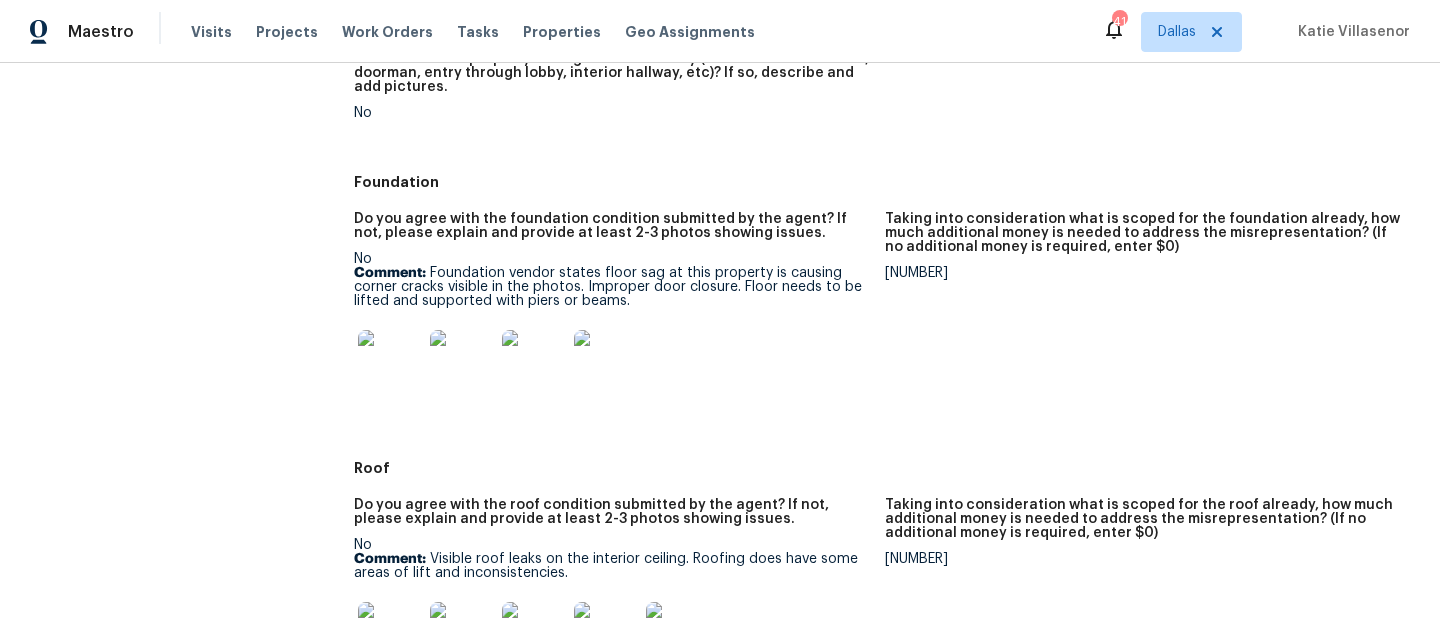 click at bounding box center [390, 362] 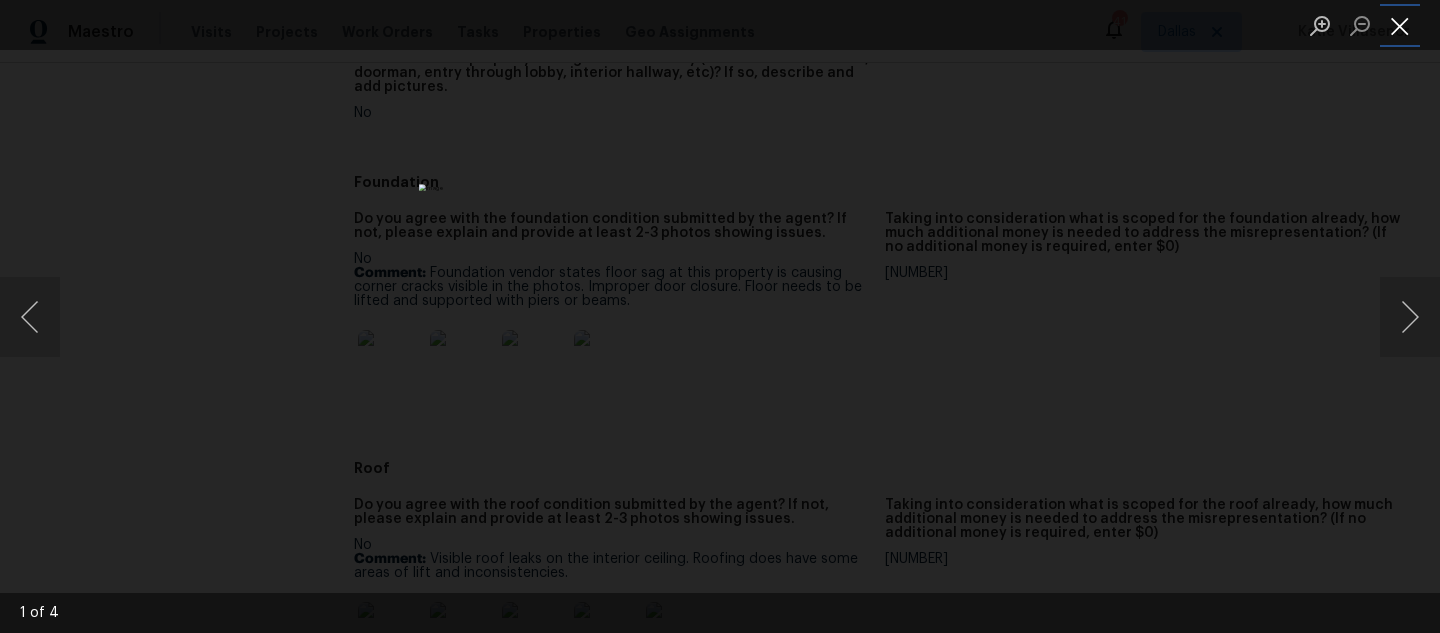 click at bounding box center (1400, 25) 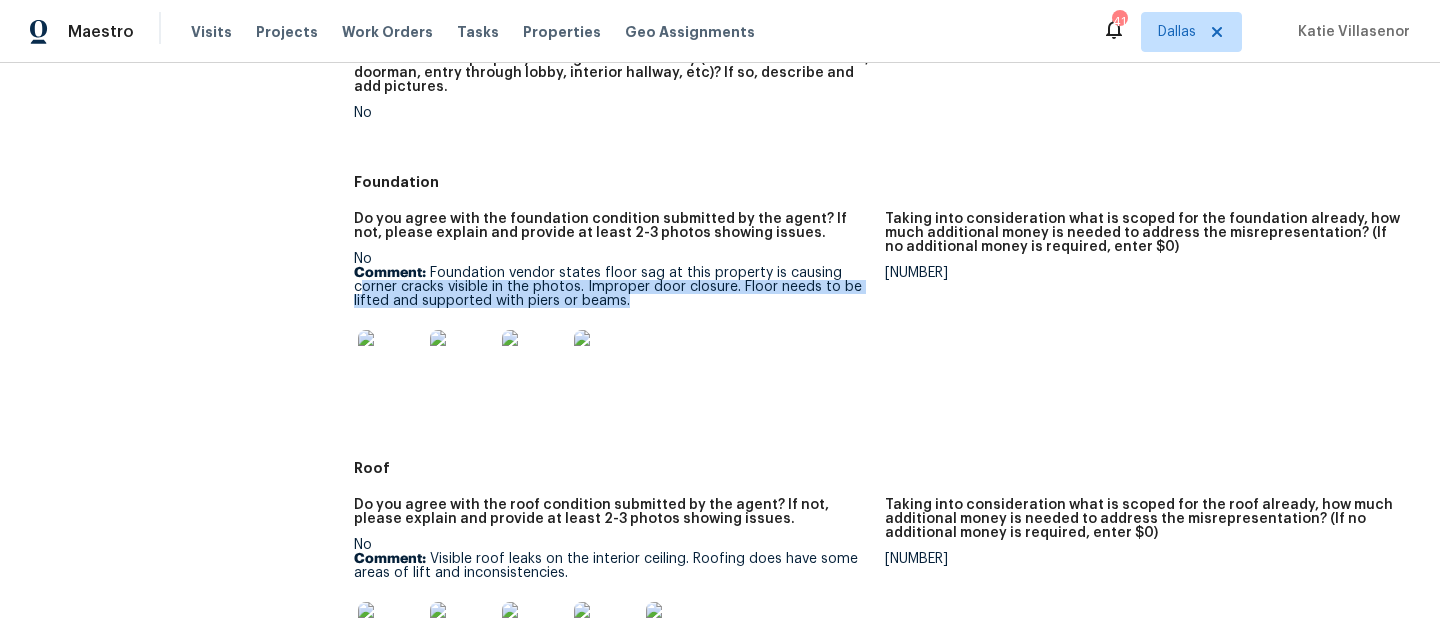 drag, startPoint x: 362, startPoint y: 284, endPoint x: 671, endPoint y: 305, distance: 309.71277 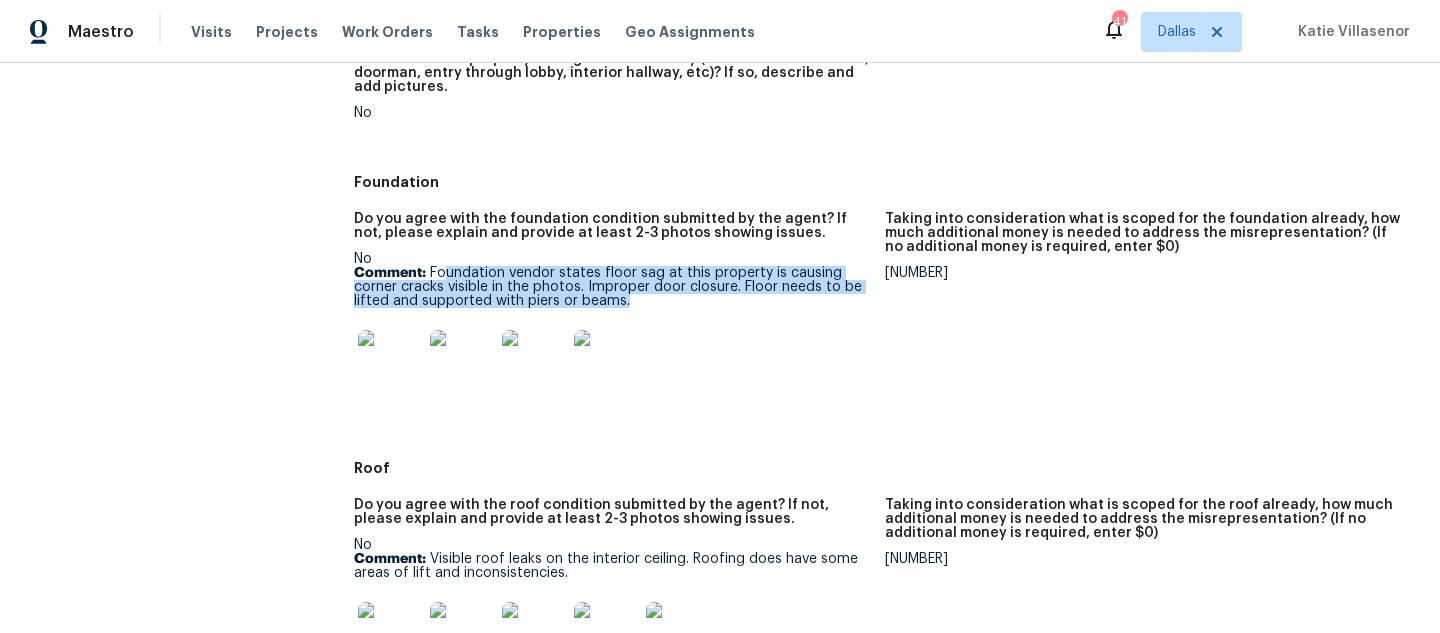 drag, startPoint x: 443, startPoint y: 276, endPoint x: 716, endPoint y: 296, distance: 273.73163 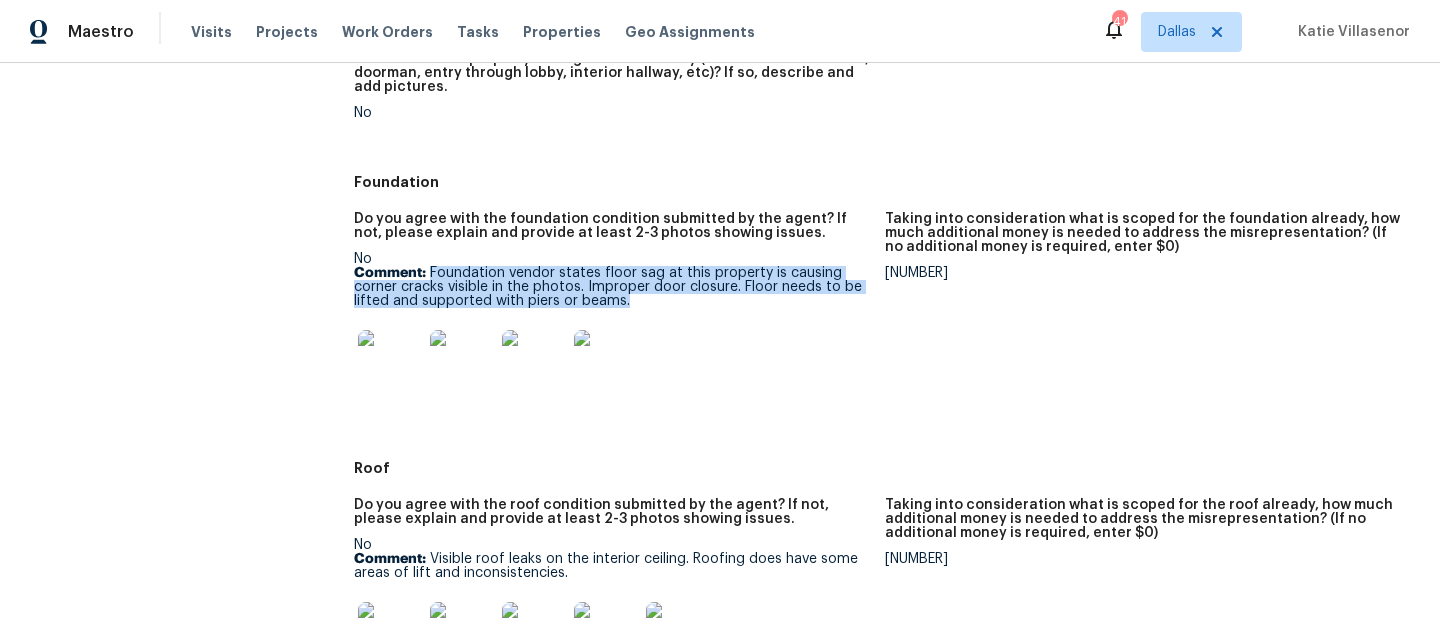 drag, startPoint x: 431, startPoint y: 271, endPoint x: 625, endPoint y: 304, distance: 196.78668 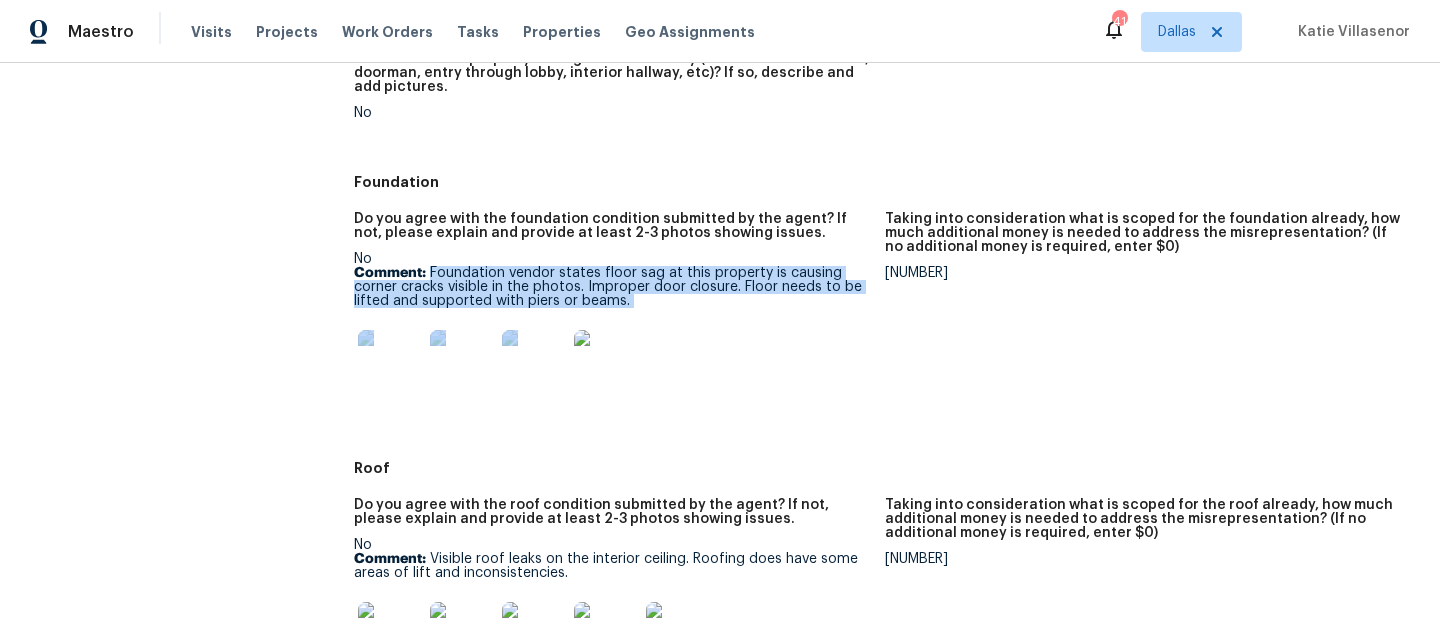 drag, startPoint x: 650, startPoint y: 311, endPoint x: 431, endPoint y: 272, distance: 222.4455 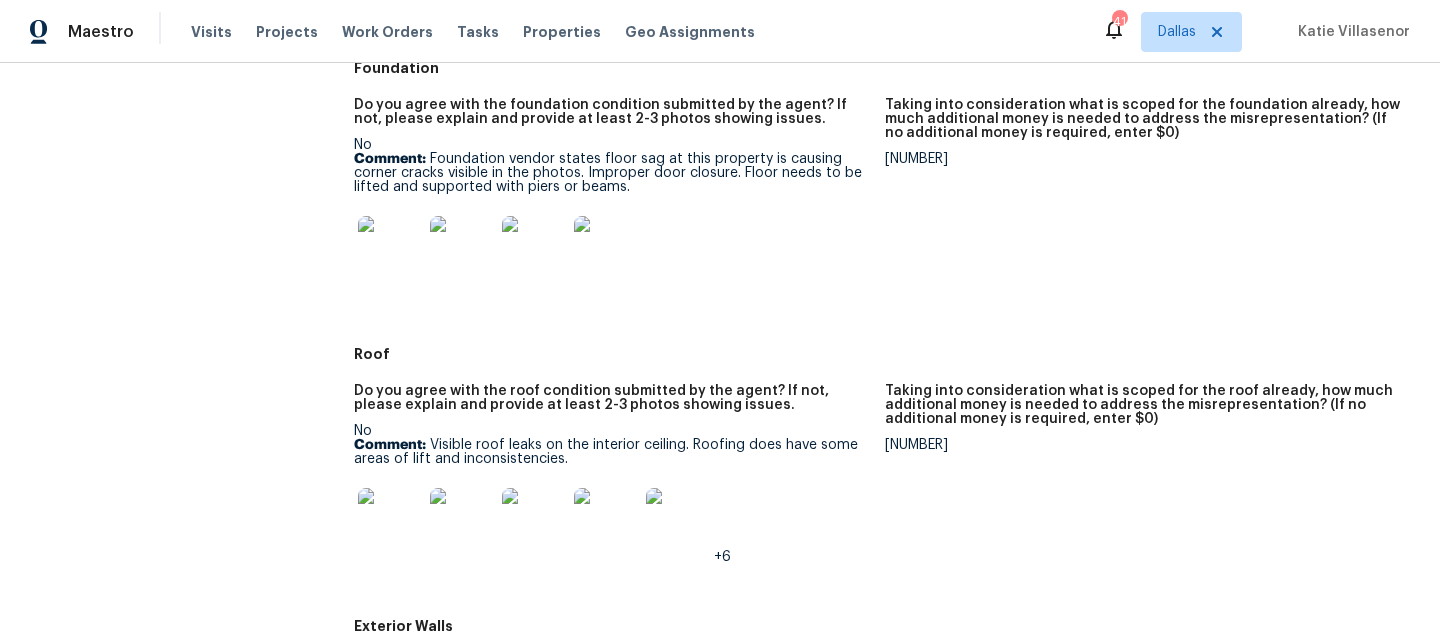 scroll, scrollTop: 578, scrollLeft: 0, axis: vertical 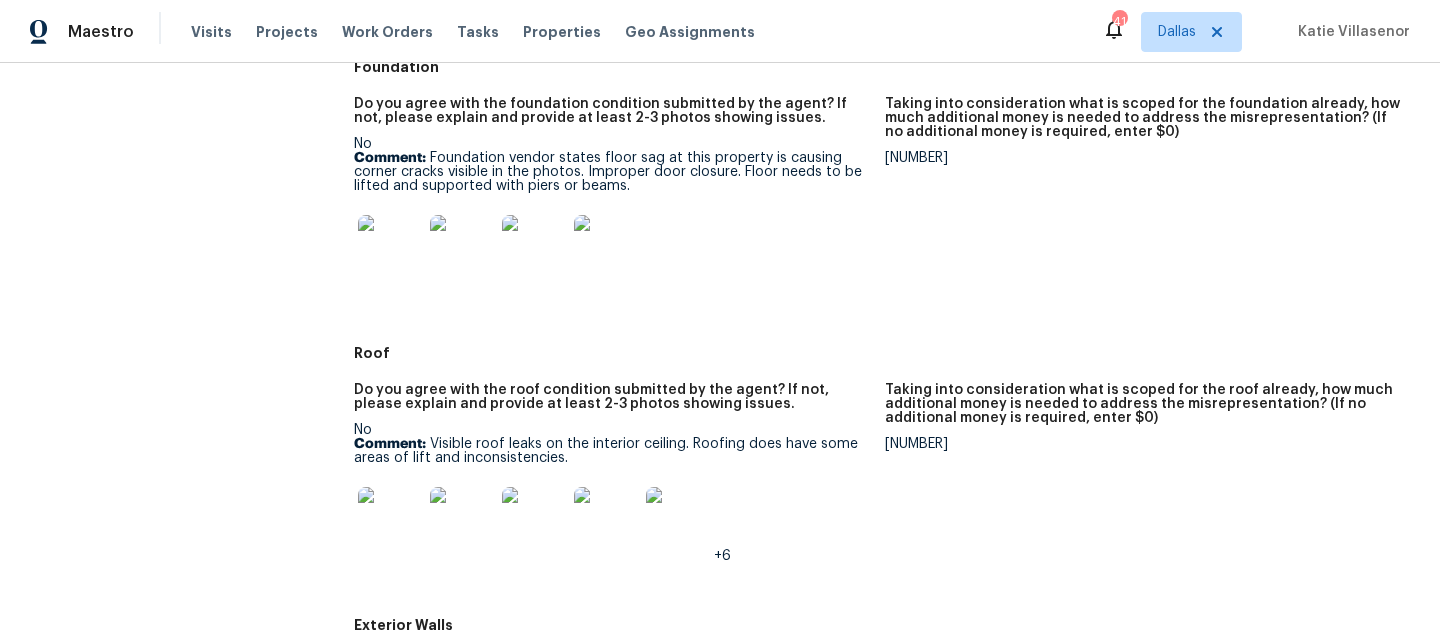 click at bounding box center (606, 519) 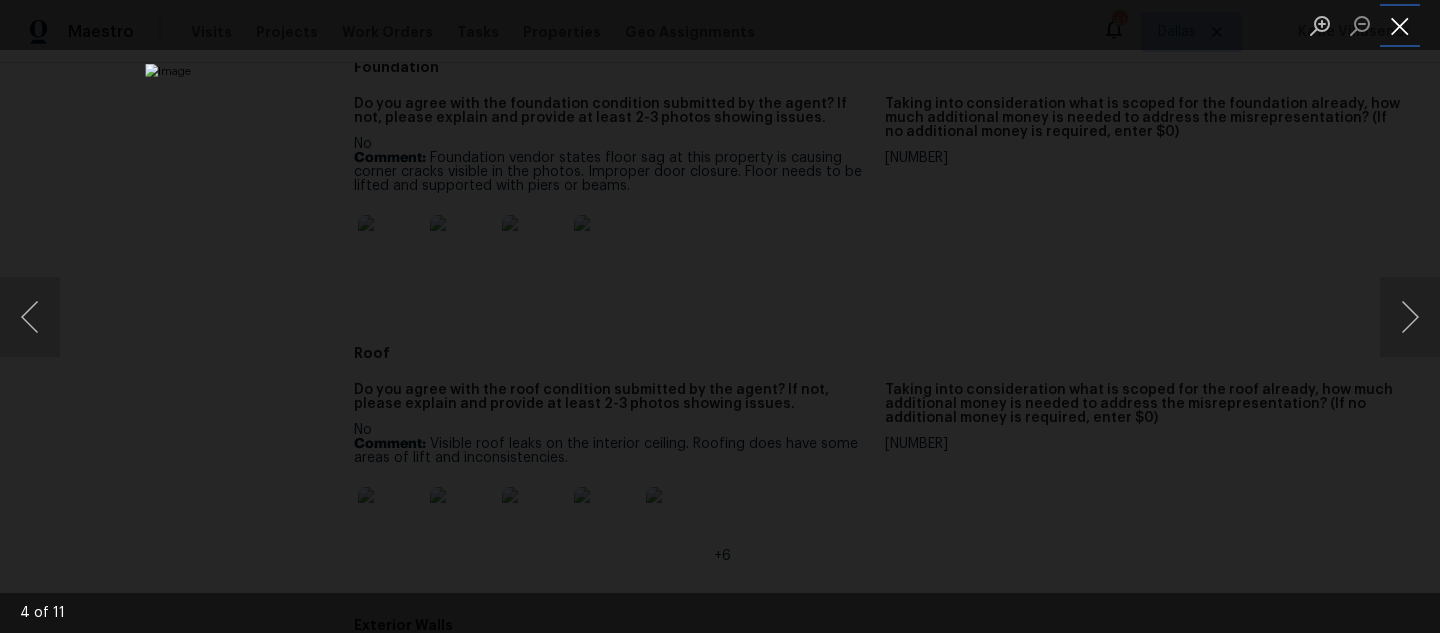 click at bounding box center [1400, 25] 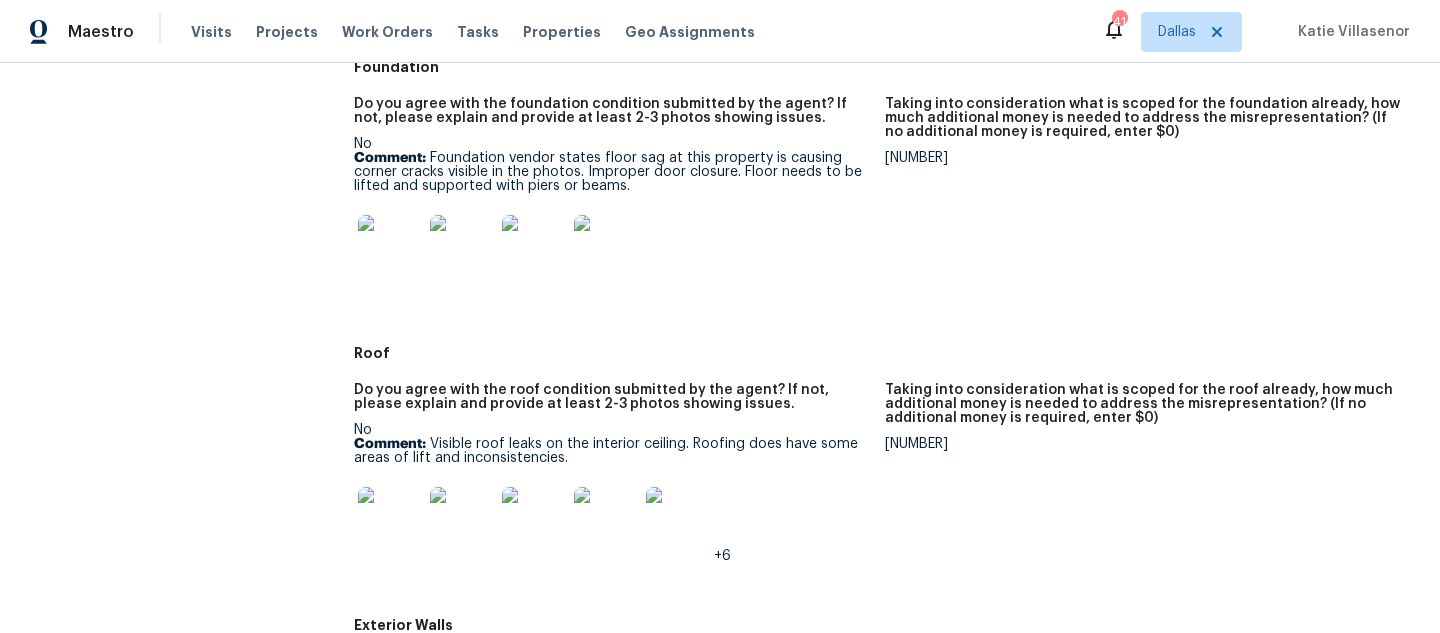 click at bounding box center (390, 519) 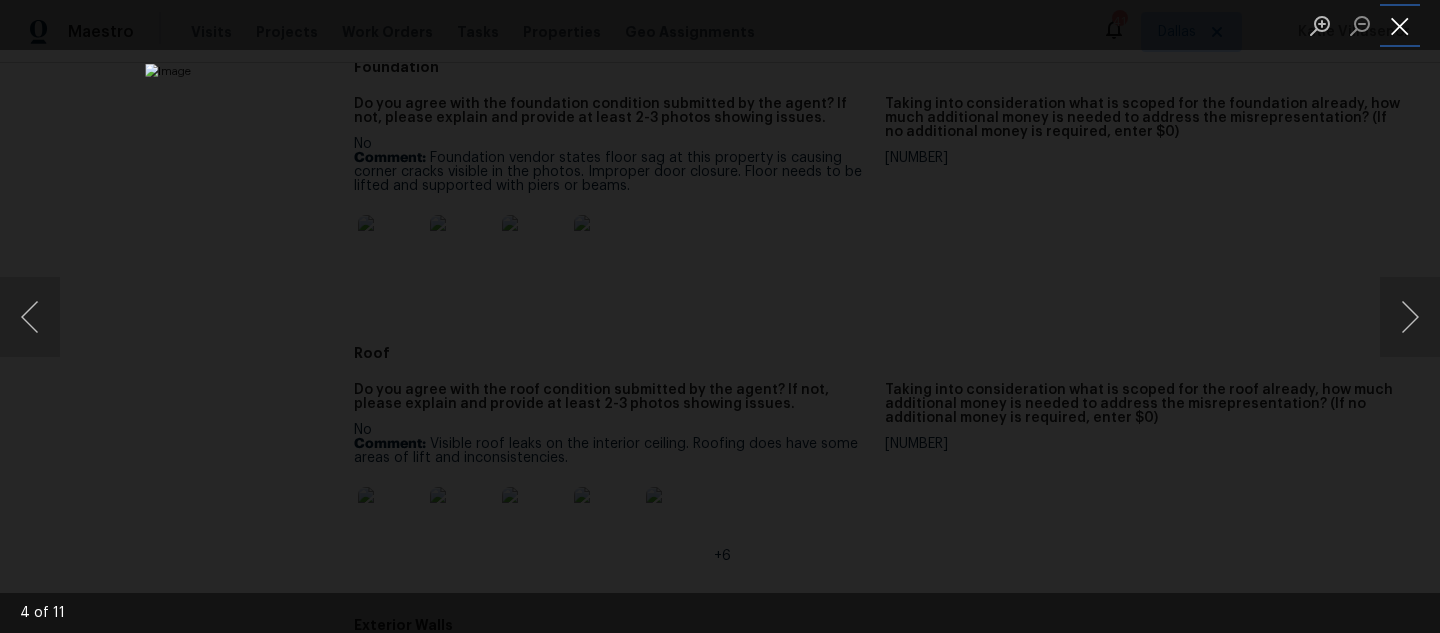 click at bounding box center [1400, 25] 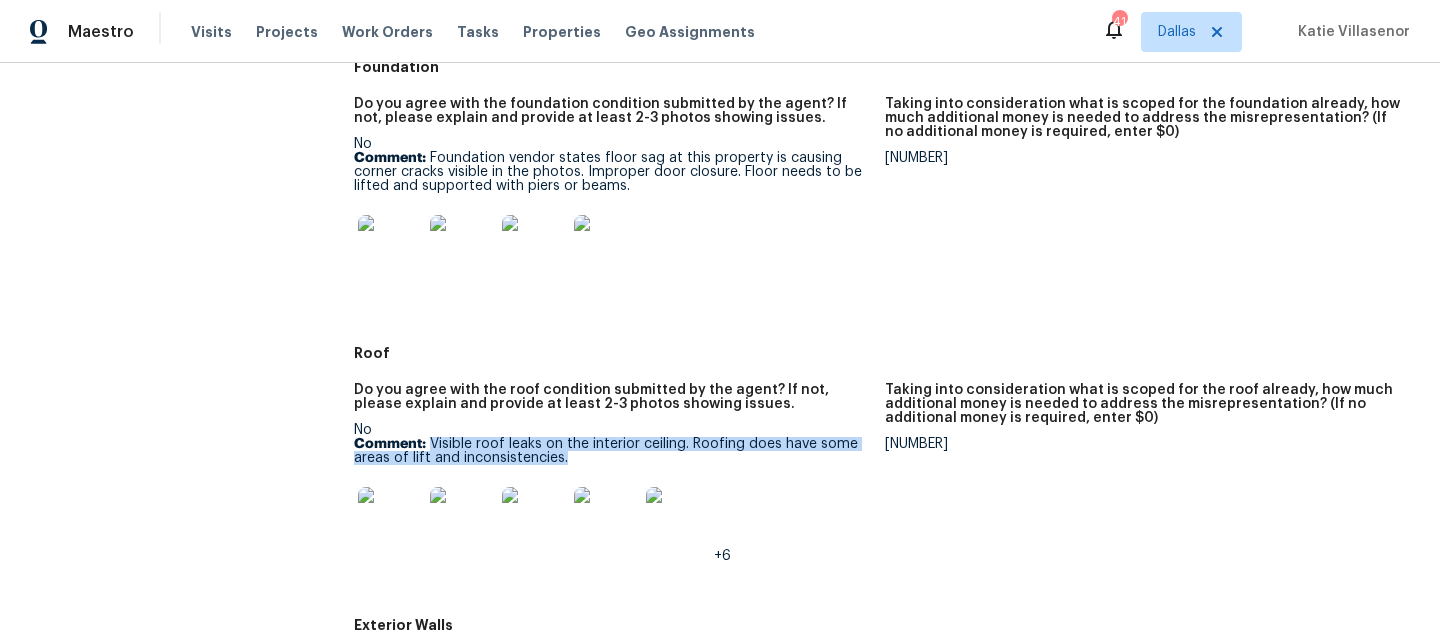 drag, startPoint x: 430, startPoint y: 447, endPoint x: 595, endPoint y: 459, distance: 165.43579 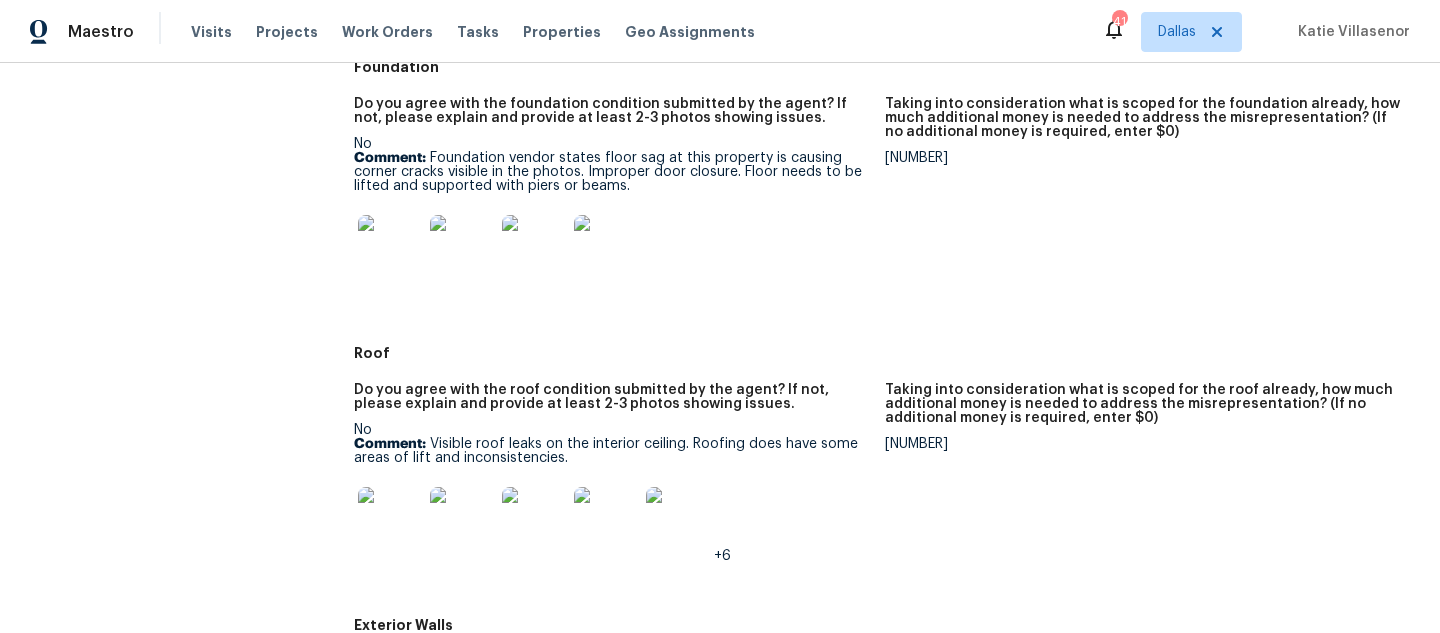 click at bounding box center (390, 519) 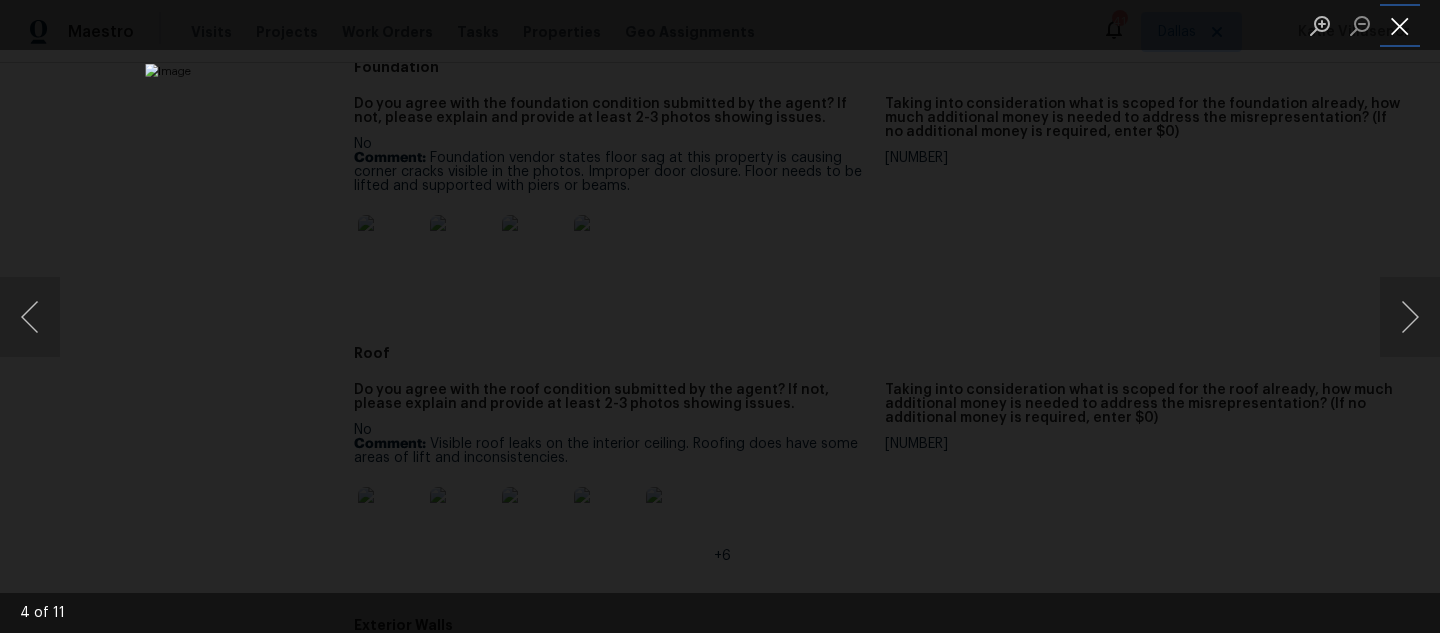 click at bounding box center [1400, 25] 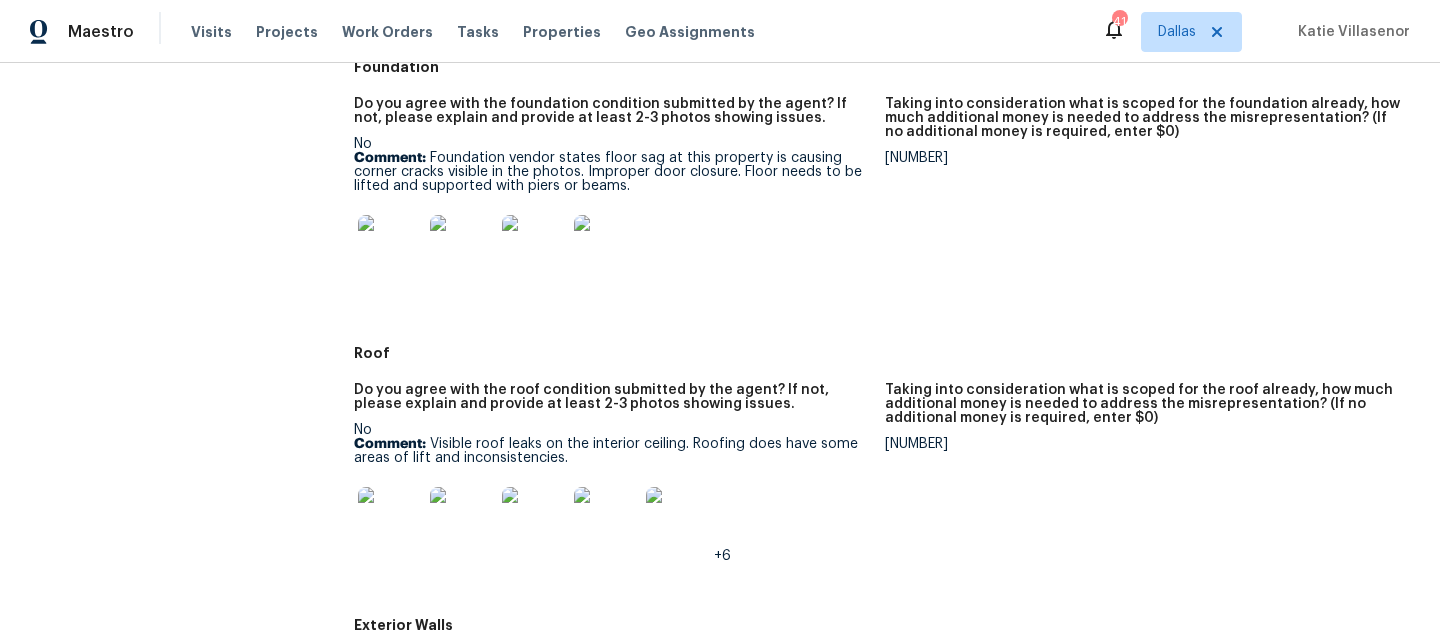 scroll, scrollTop: 484, scrollLeft: 0, axis: vertical 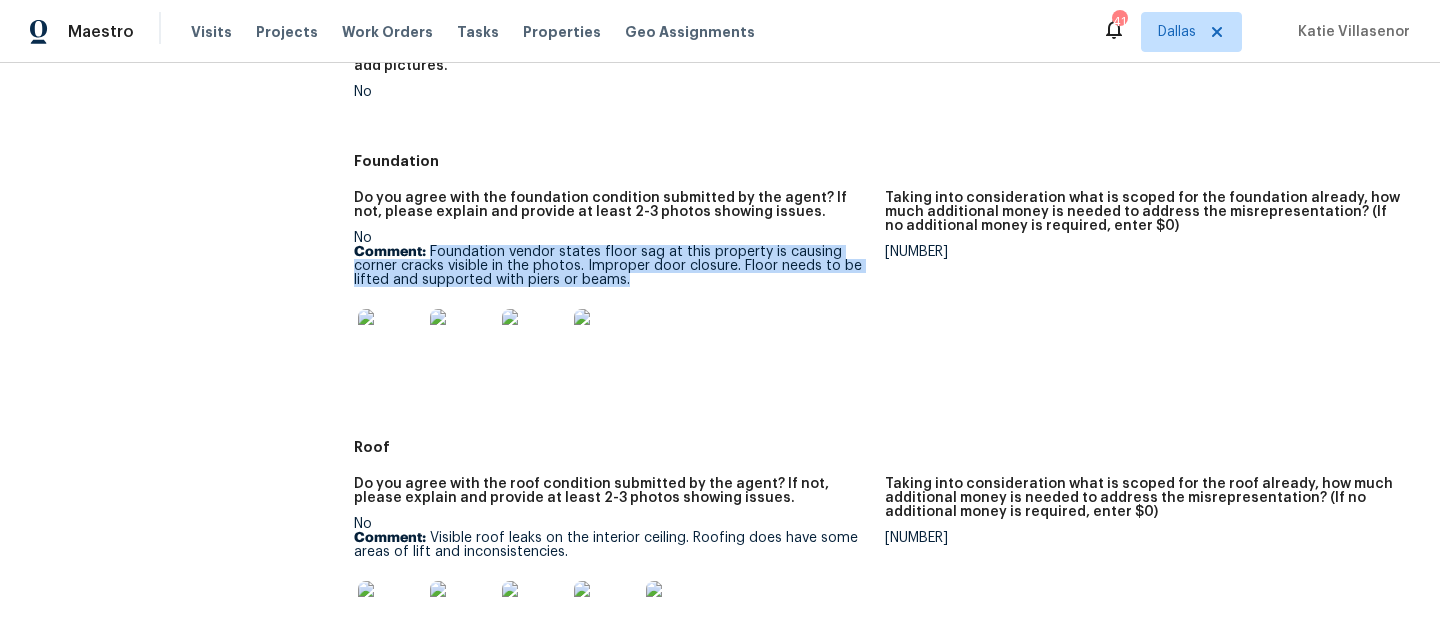 drag, startPoint x: 429, startPoint y: 255, endPoint x: 698, endPoint y: 277, distance: 269.89813 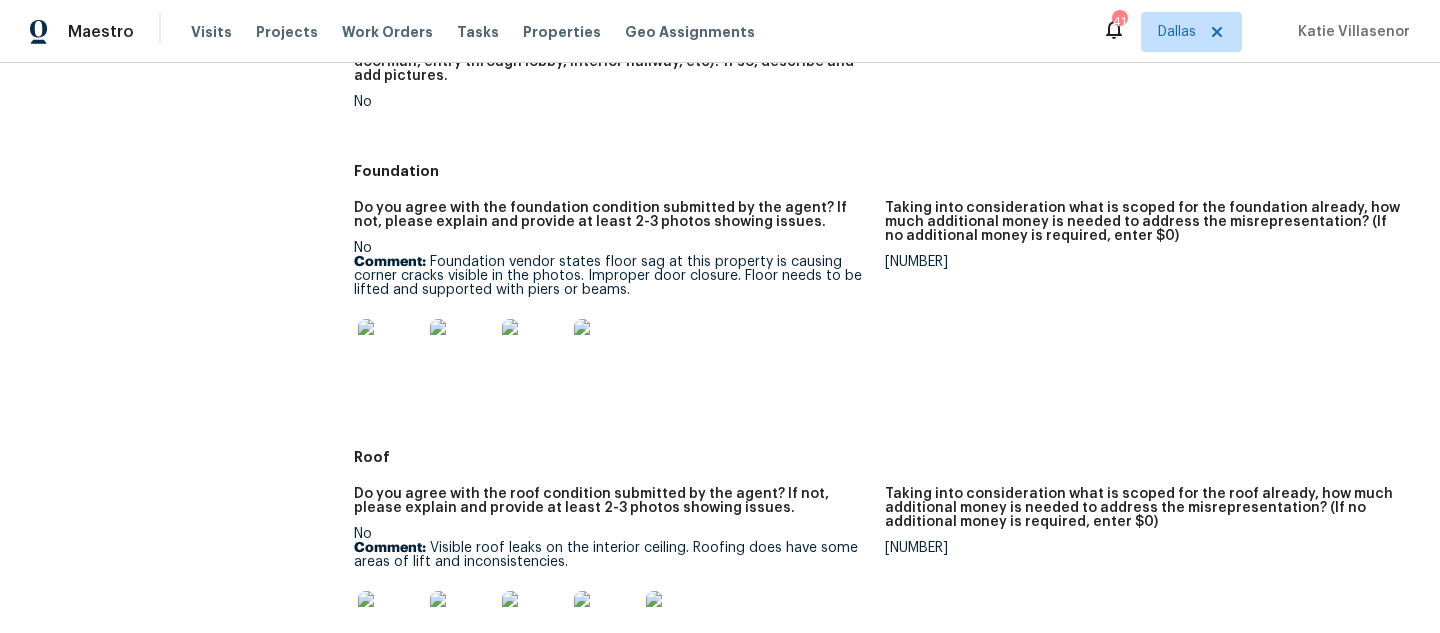 scroll, scrollTop: 528, scrollLeft: 0, axis: vertical 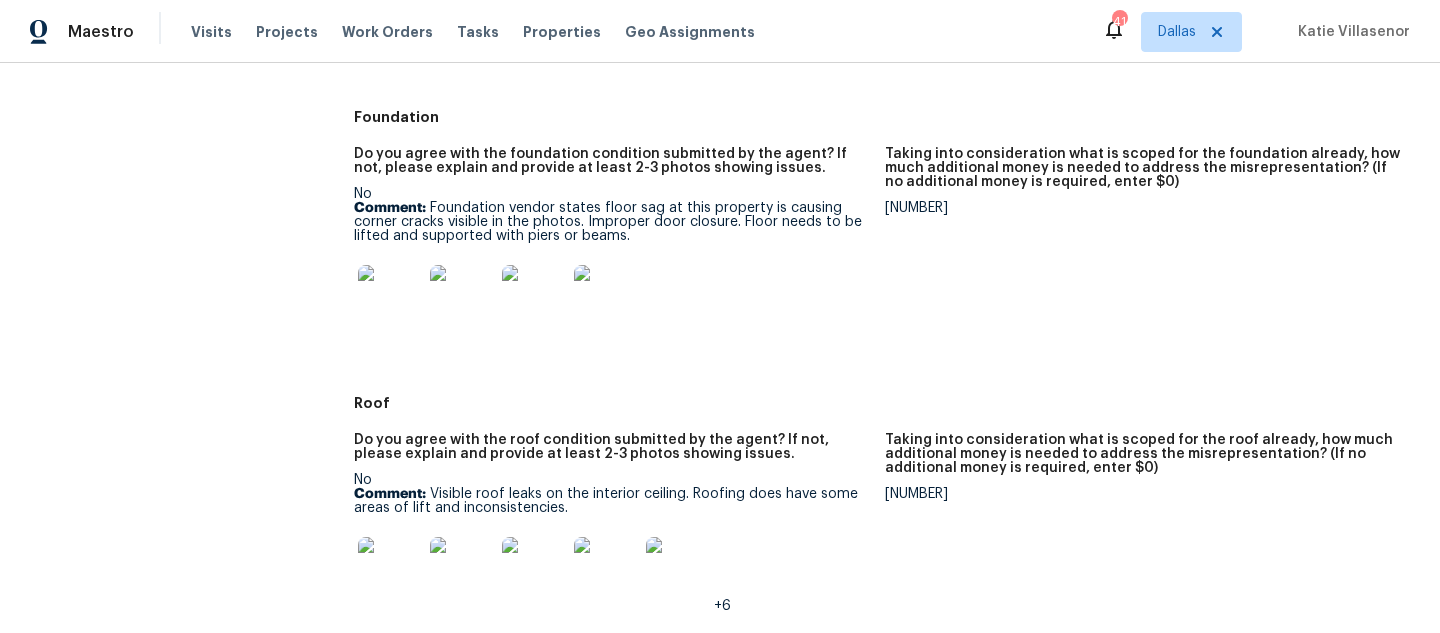 click at bounding box center [462, 569] 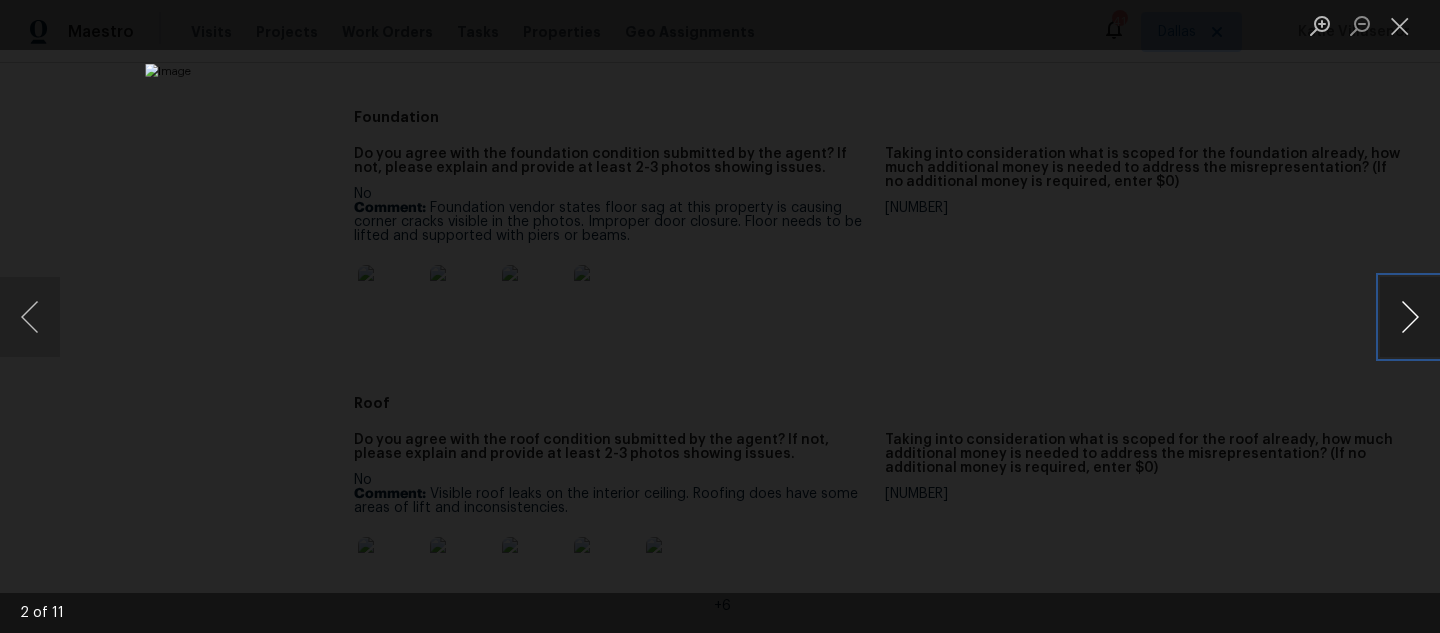 click at bounding box center [1410, 317] 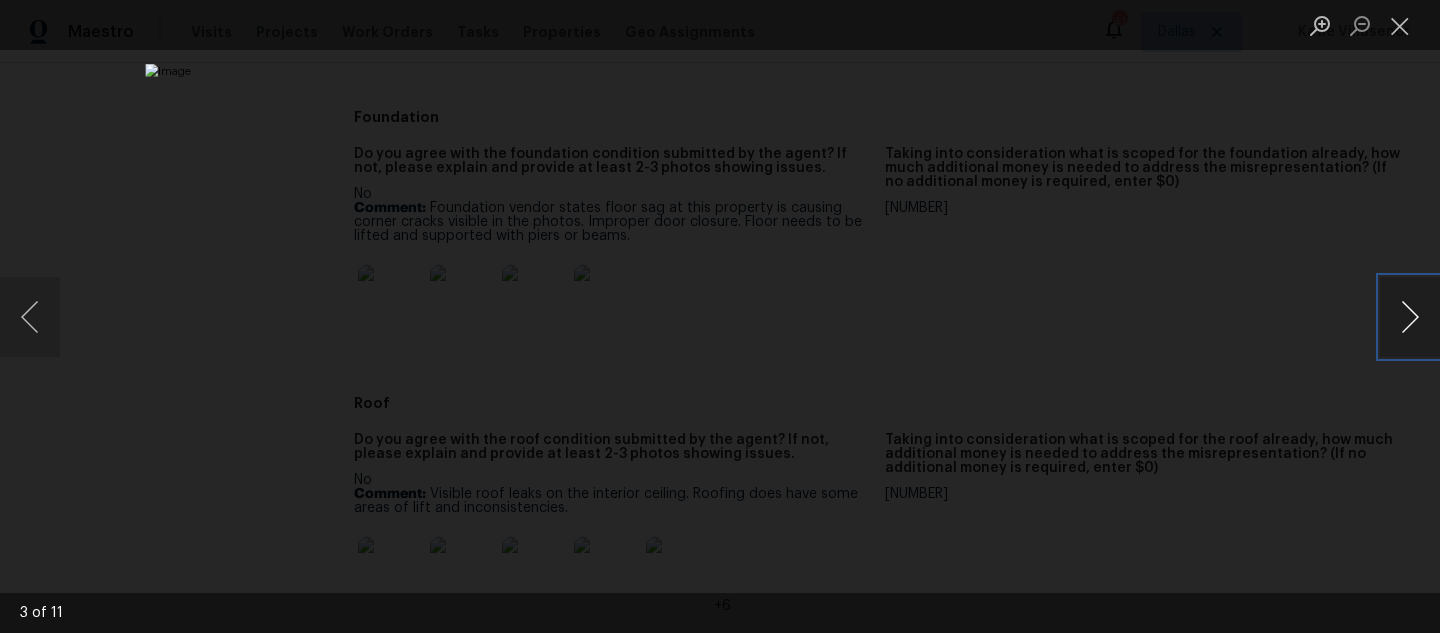 click at bounding box center (1410, 317) 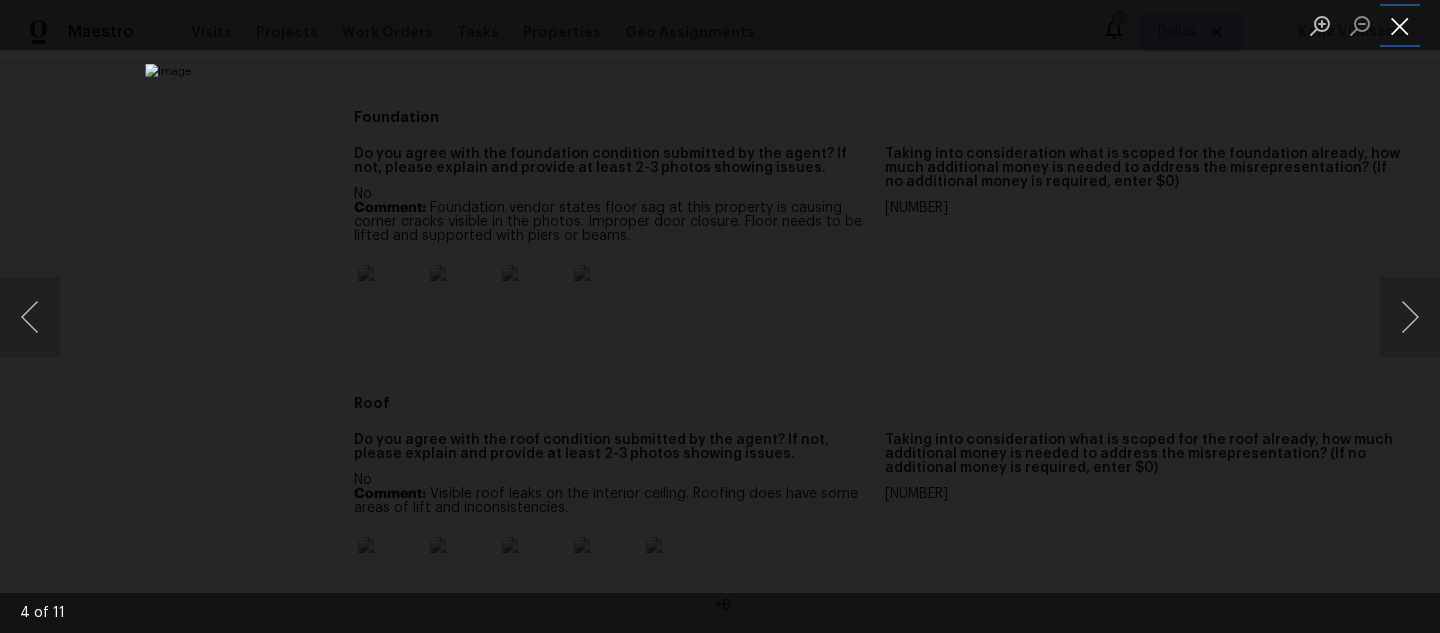 click at bounding box center (1400, 25) 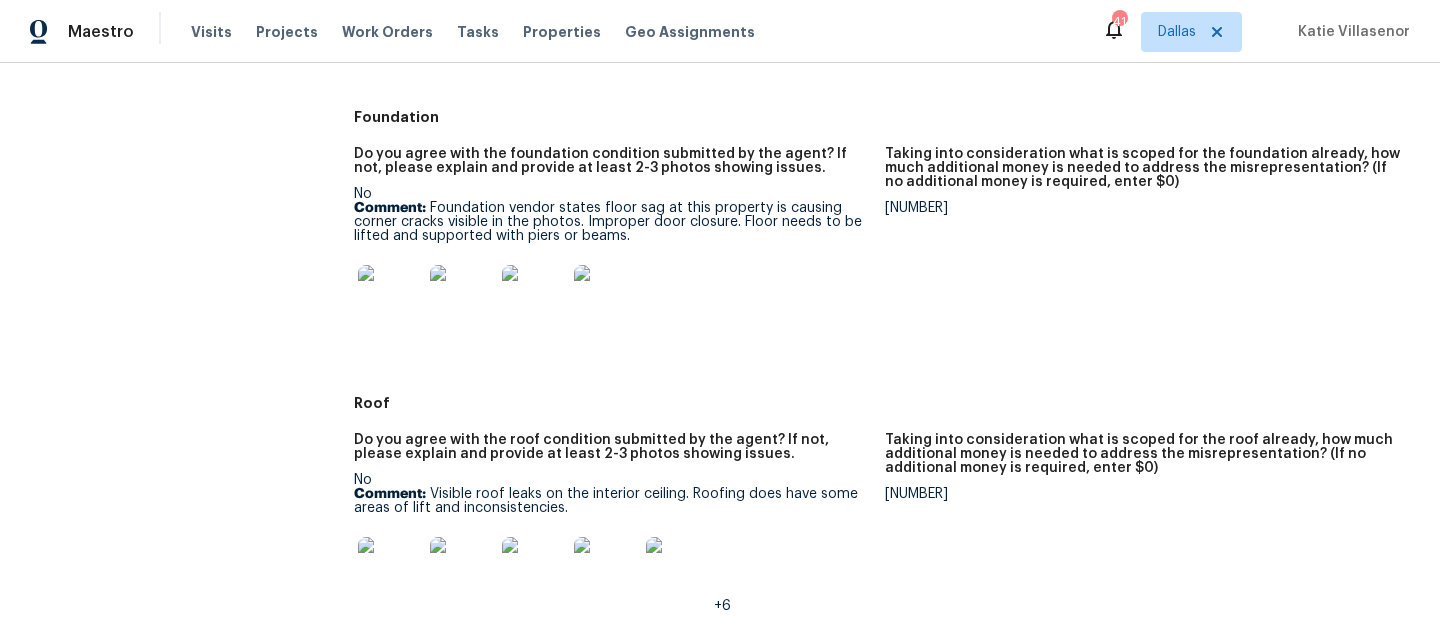 click at bounding box center (678, 569) 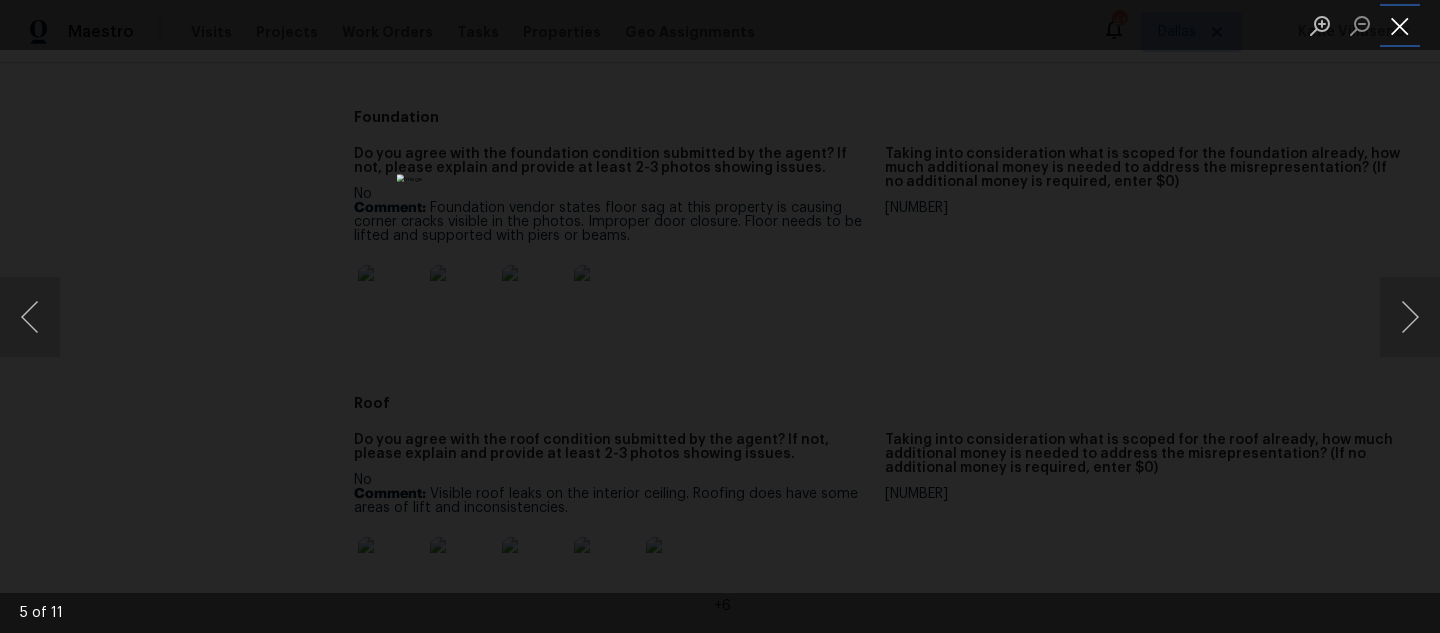 click at bounding box center [1400, 25] 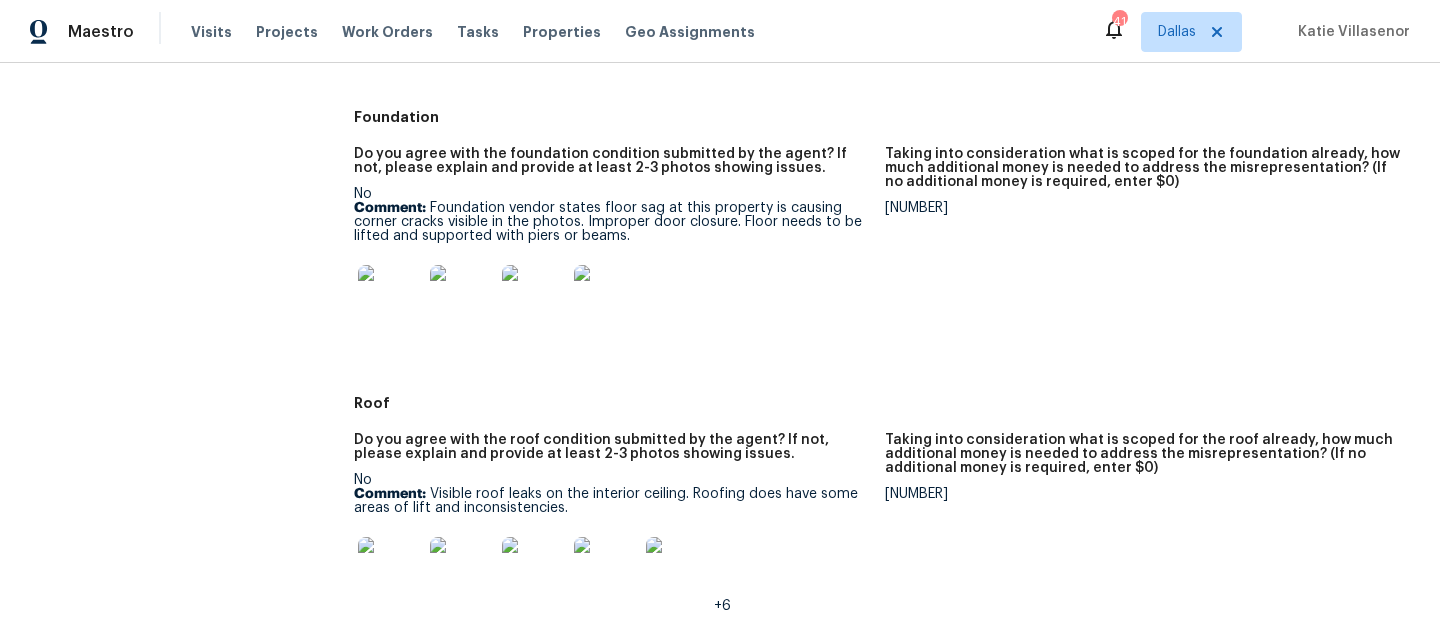click at bounding box center (390, 297) 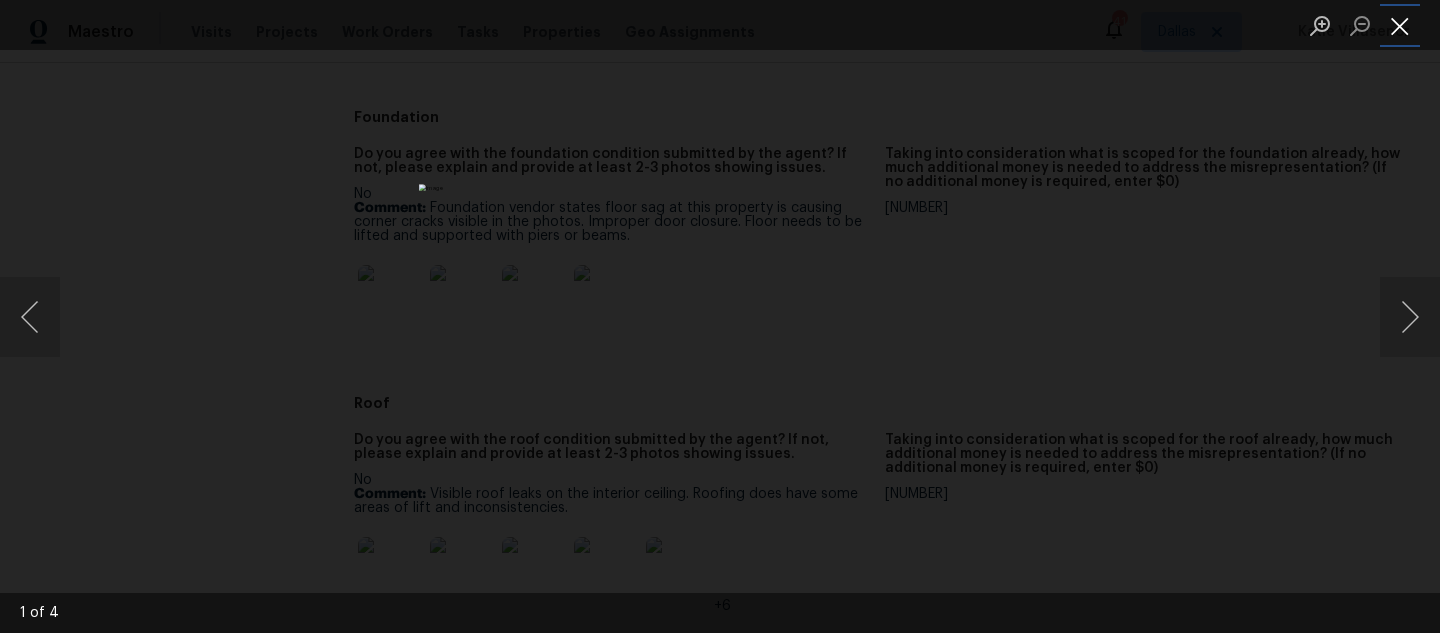 click at bounding box center [1400, 25] 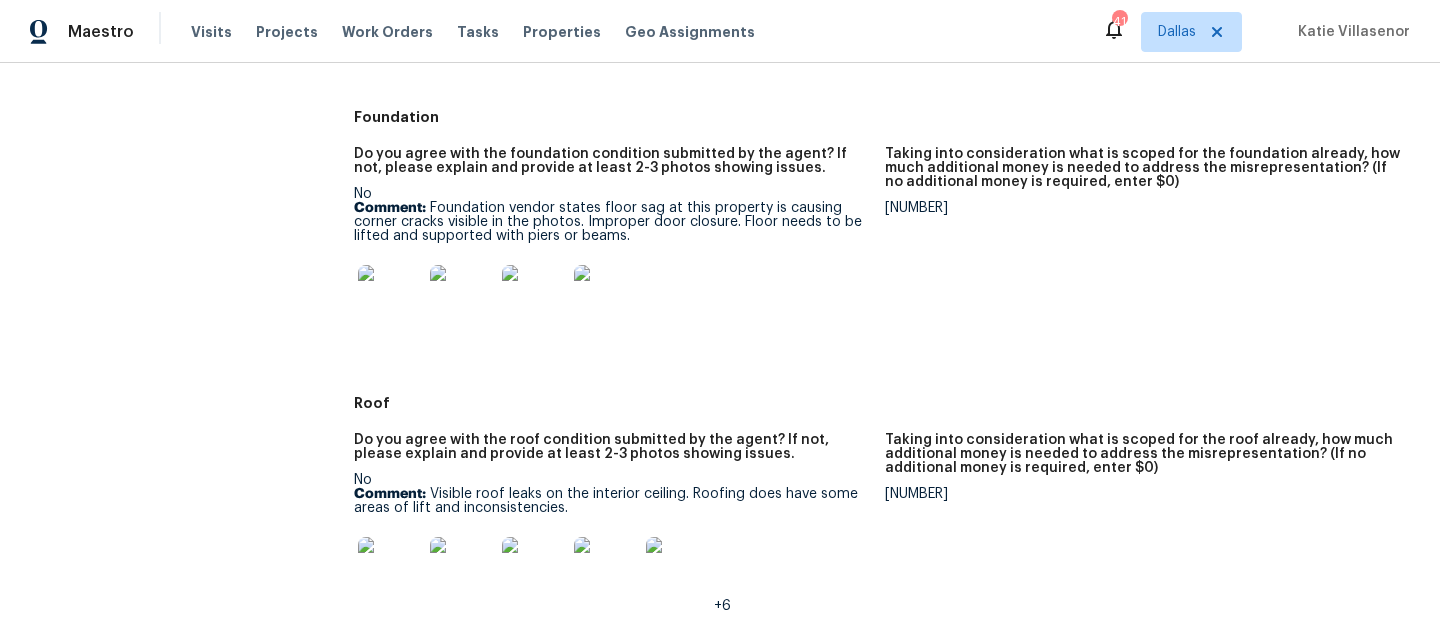 click at bounding box center [462, 297] 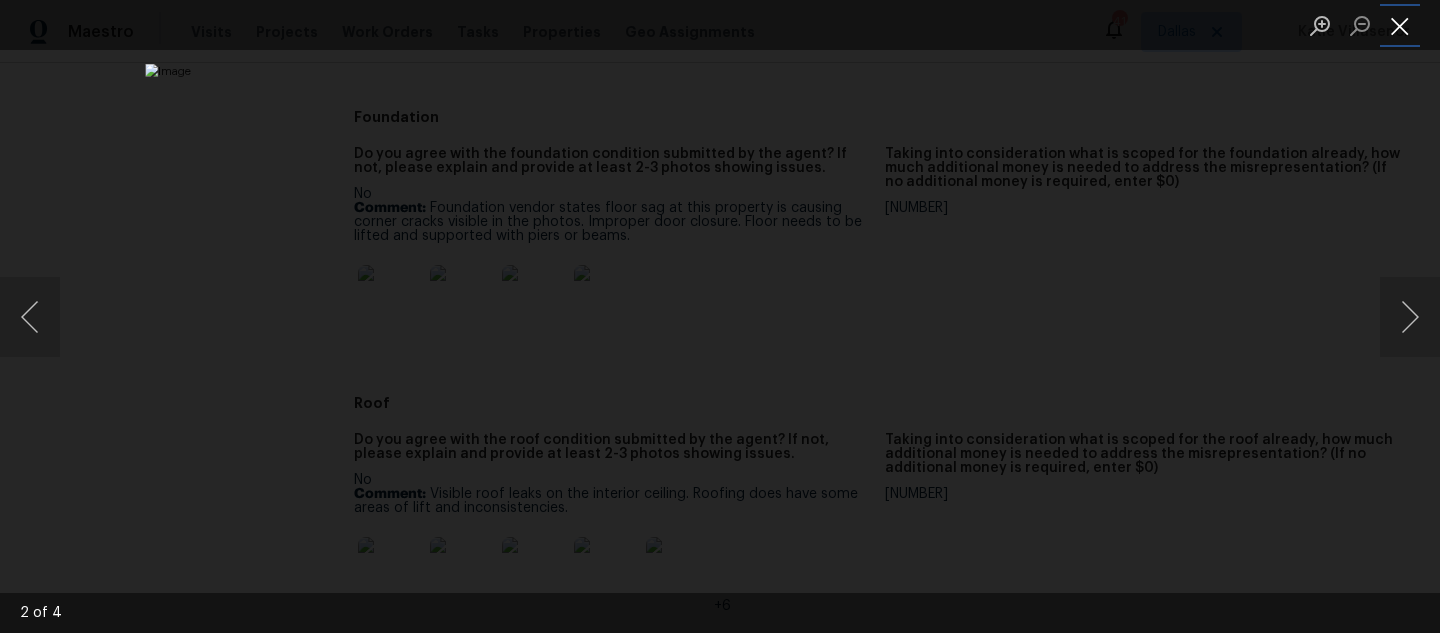 click at bounding box center (1400, 25) 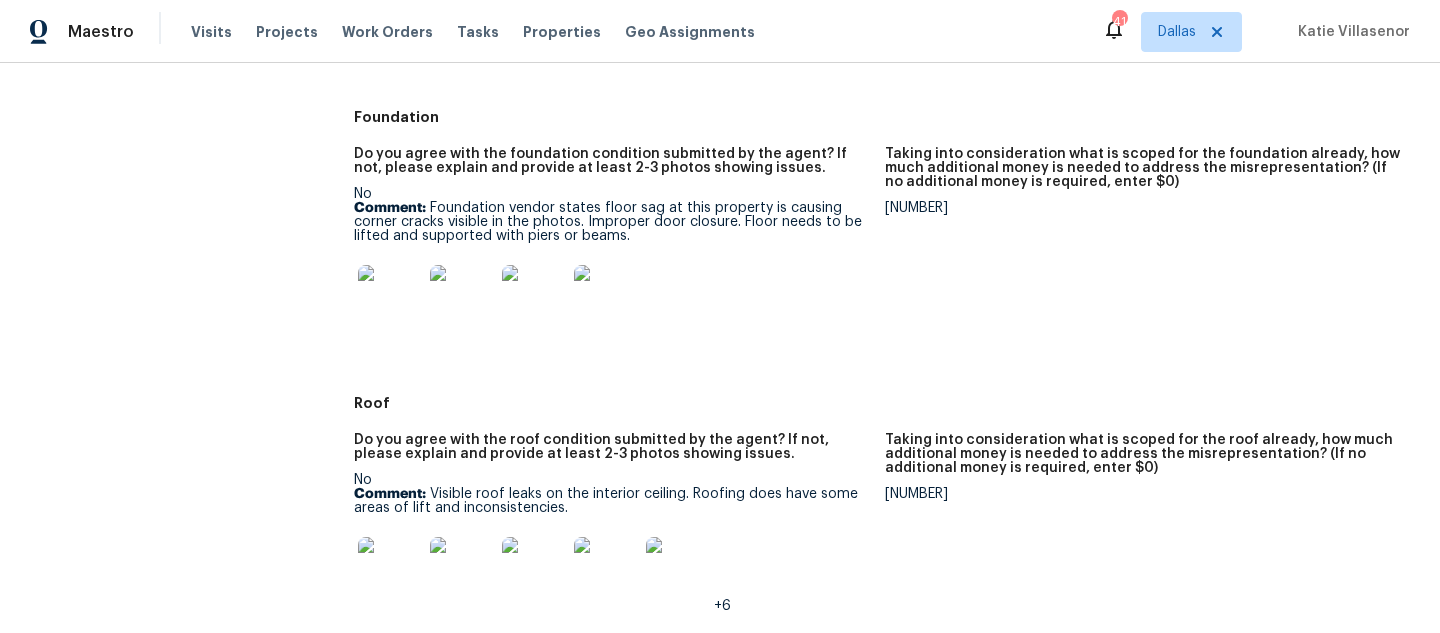 click at bounding box center (534, 297) 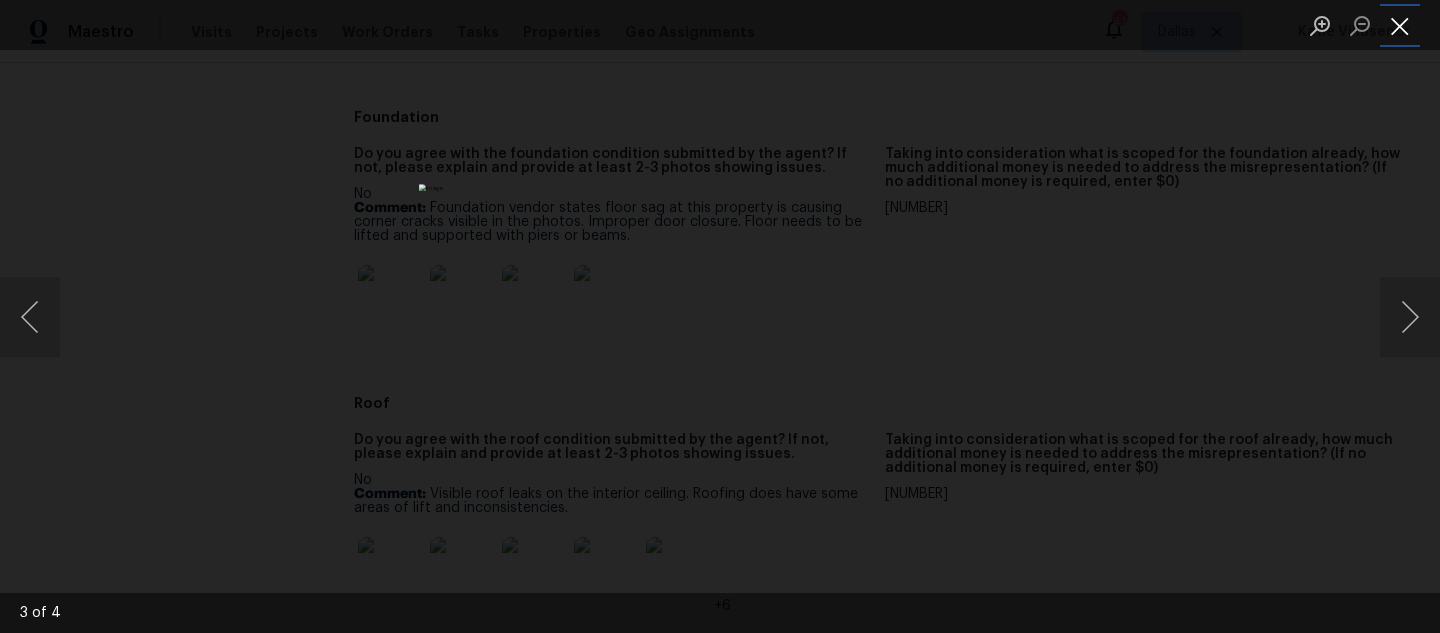 click at bounding box center [1400, 25] 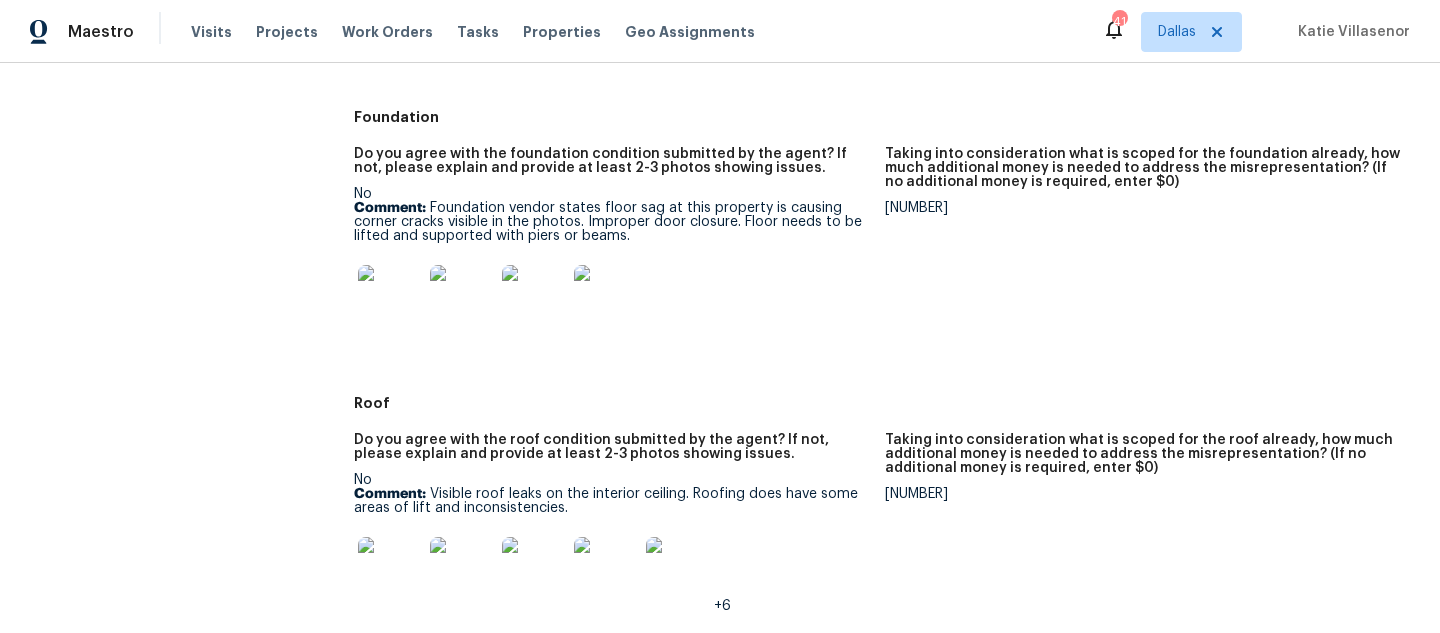 click at bounding box center (606, 297) 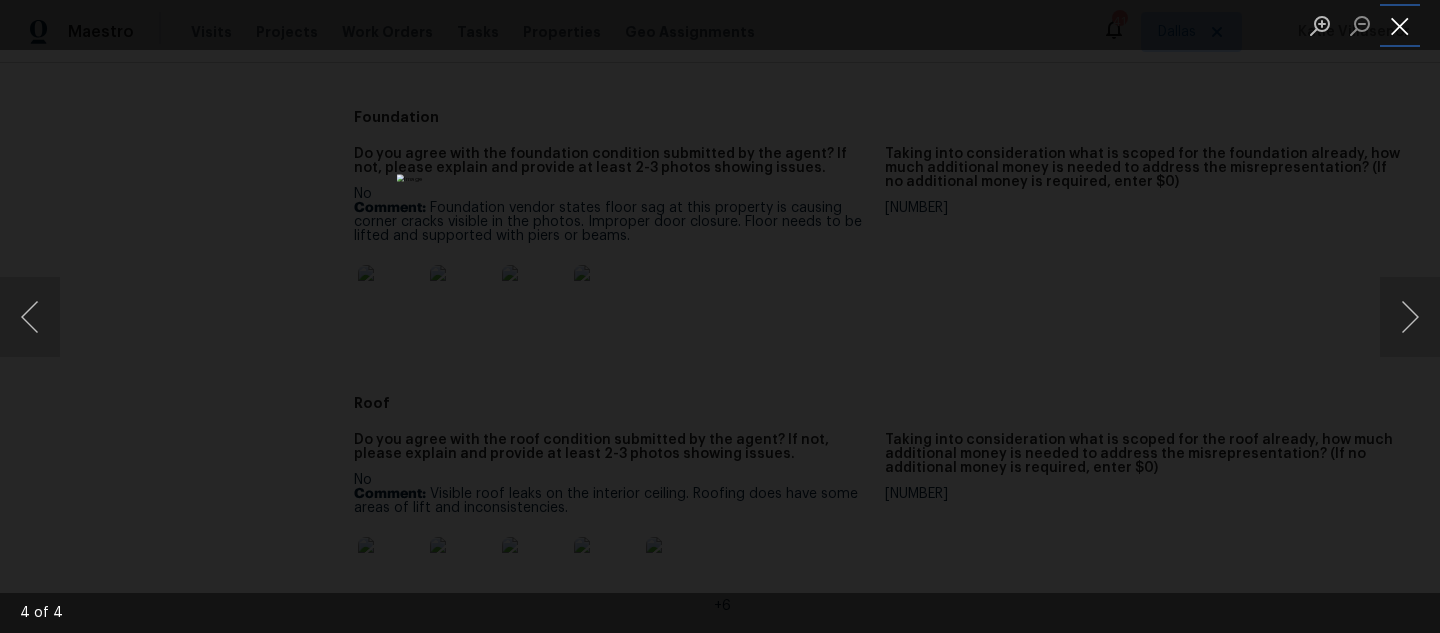 click at bounding box center (1400, 25) 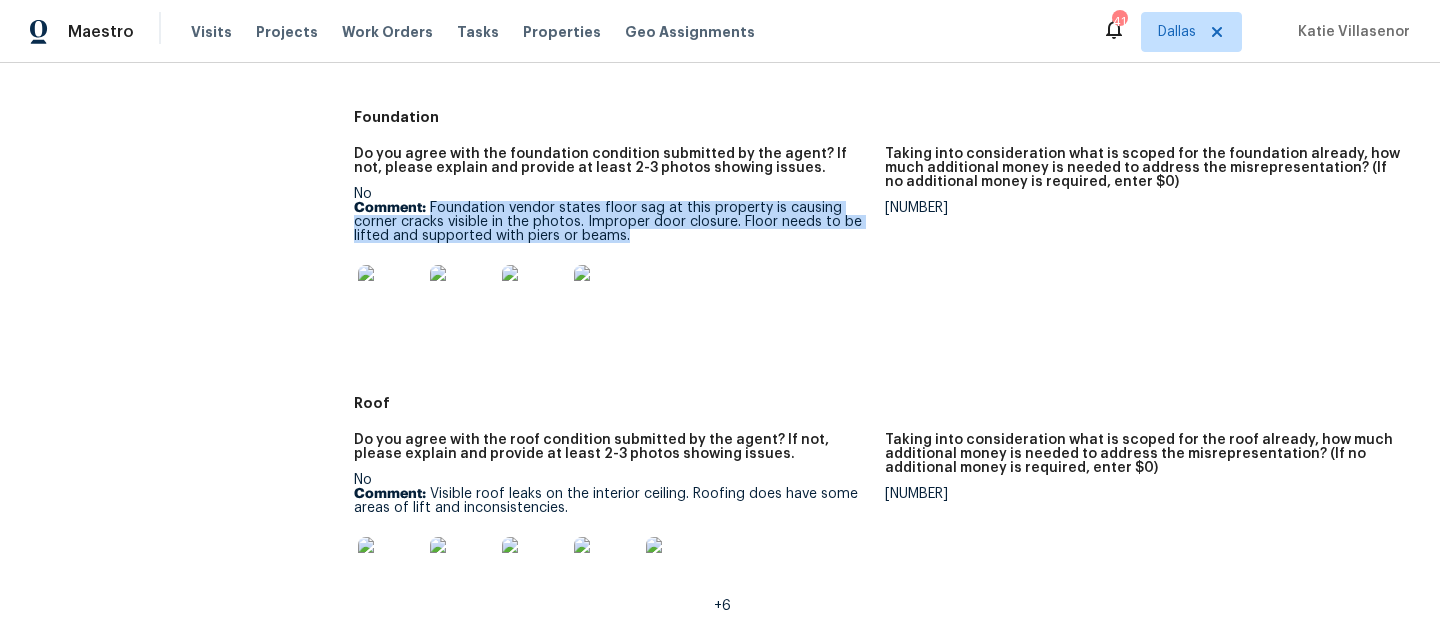 drag, startPoint x: 432, startPoint y: 212, endPoint x: 655, endPoint y: 233, distance: 223.9866 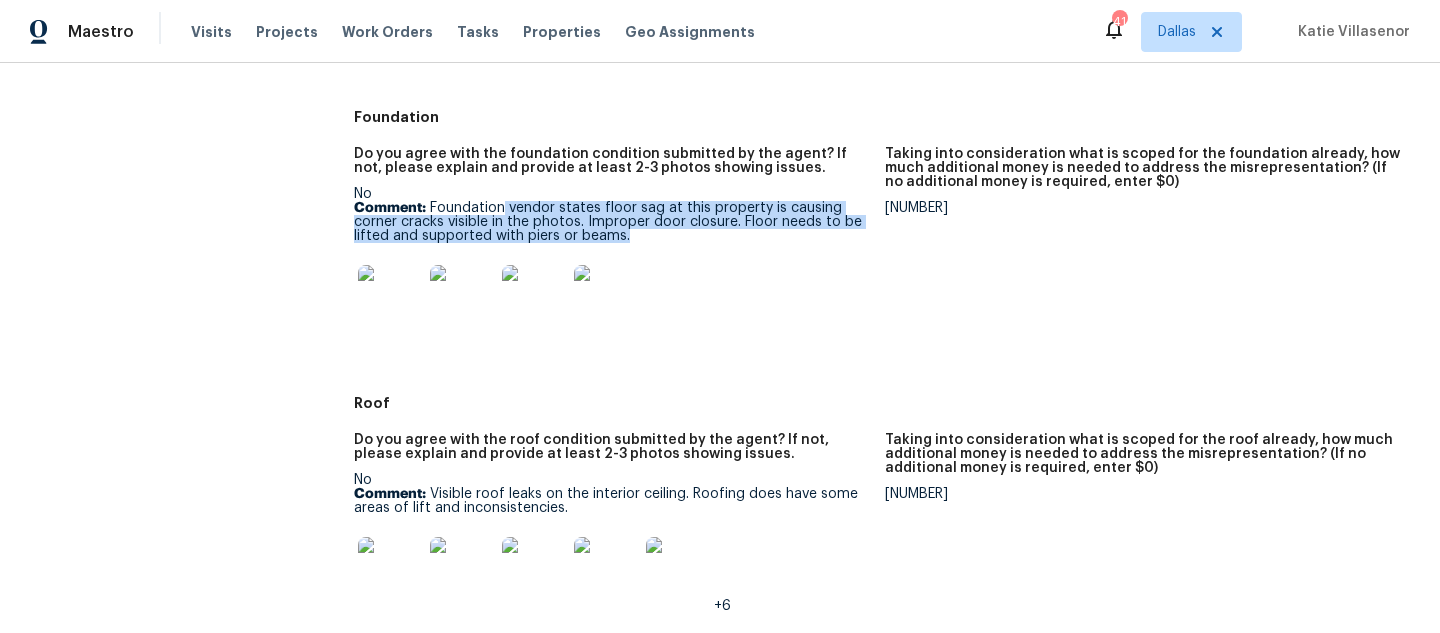 drag, startPoint x: 501, startPoint y: 208, endPoint x: 702, endPoint y: 237, distance: 203.08127 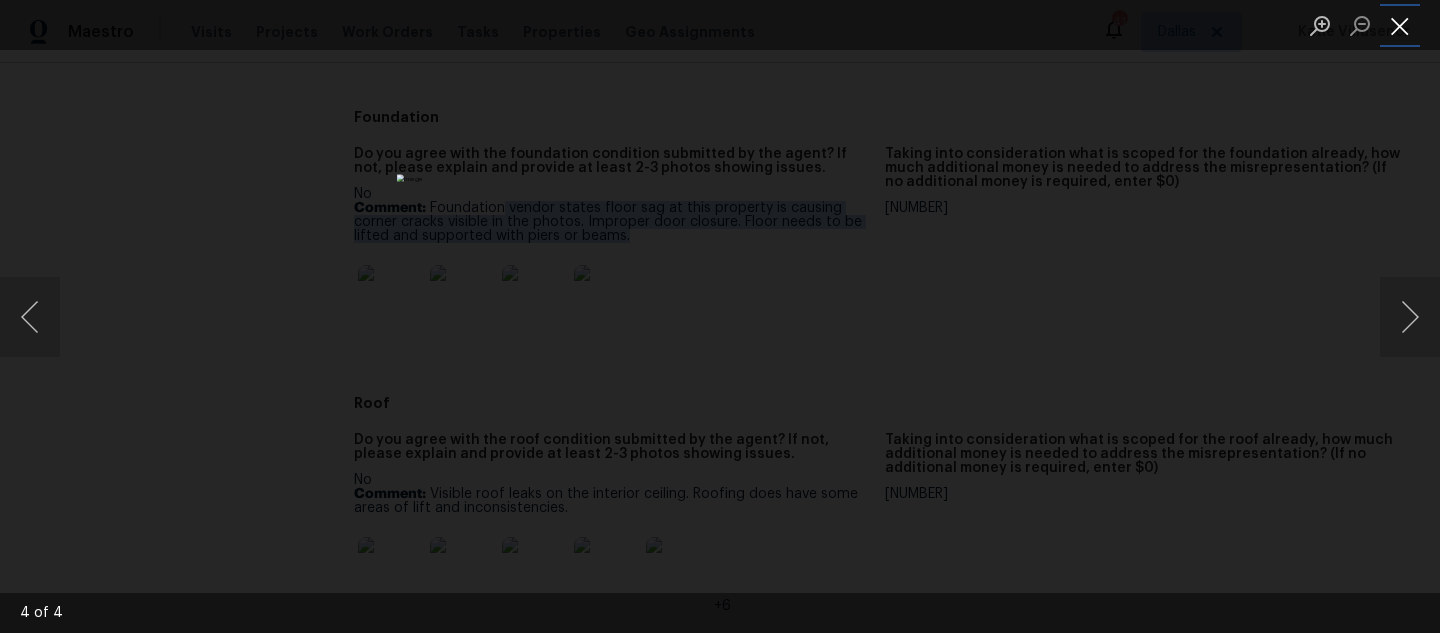 click at bounding box center (1400, 25) 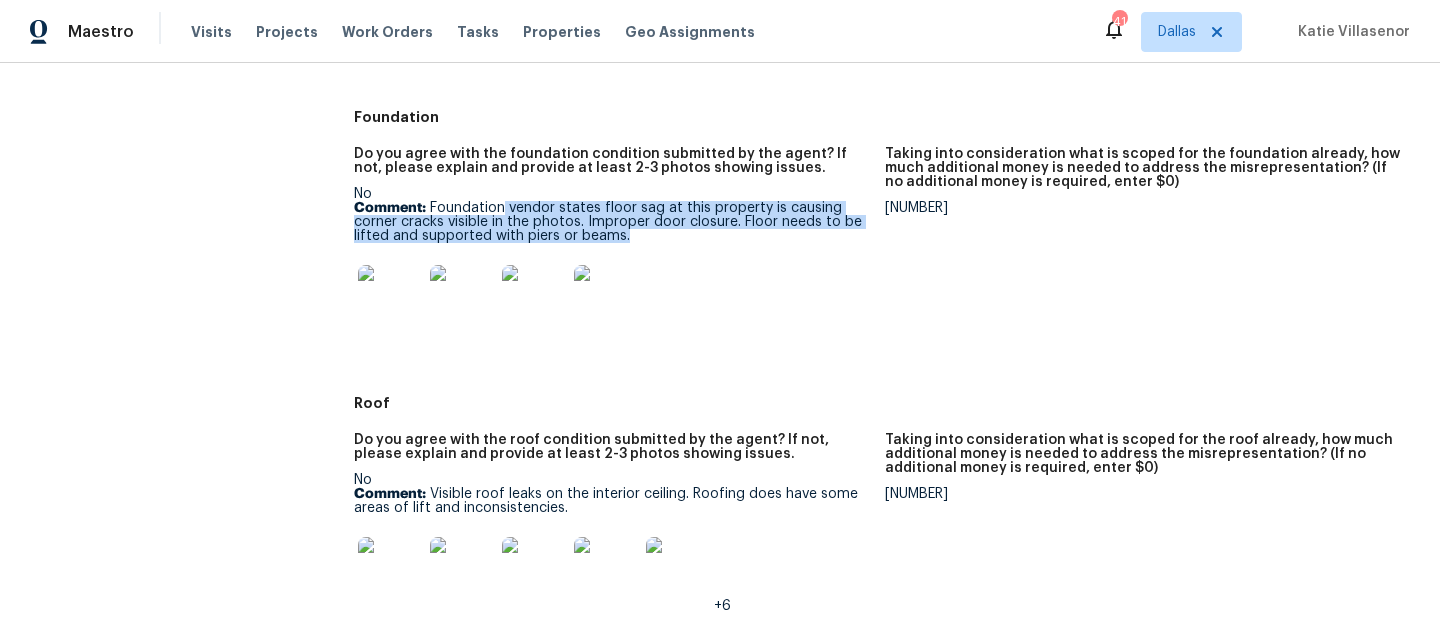 click at bounding box center (390, 297) 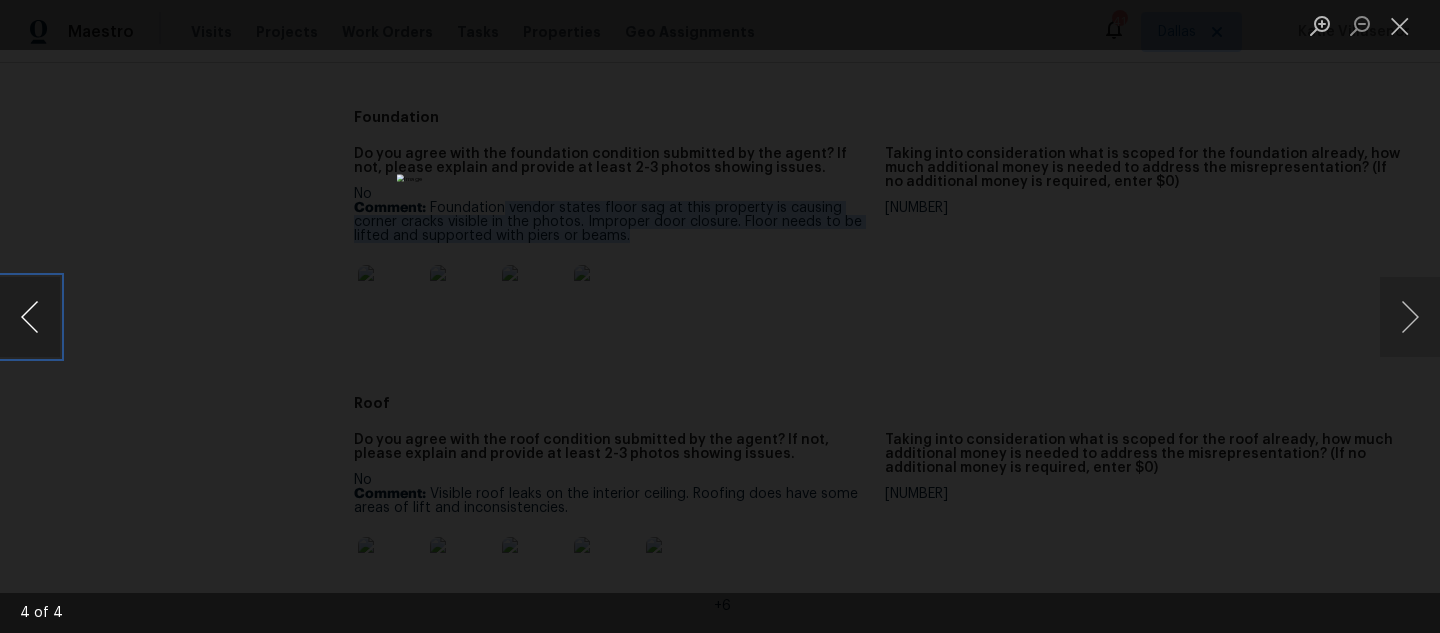 click at bounding box center (30, 317) 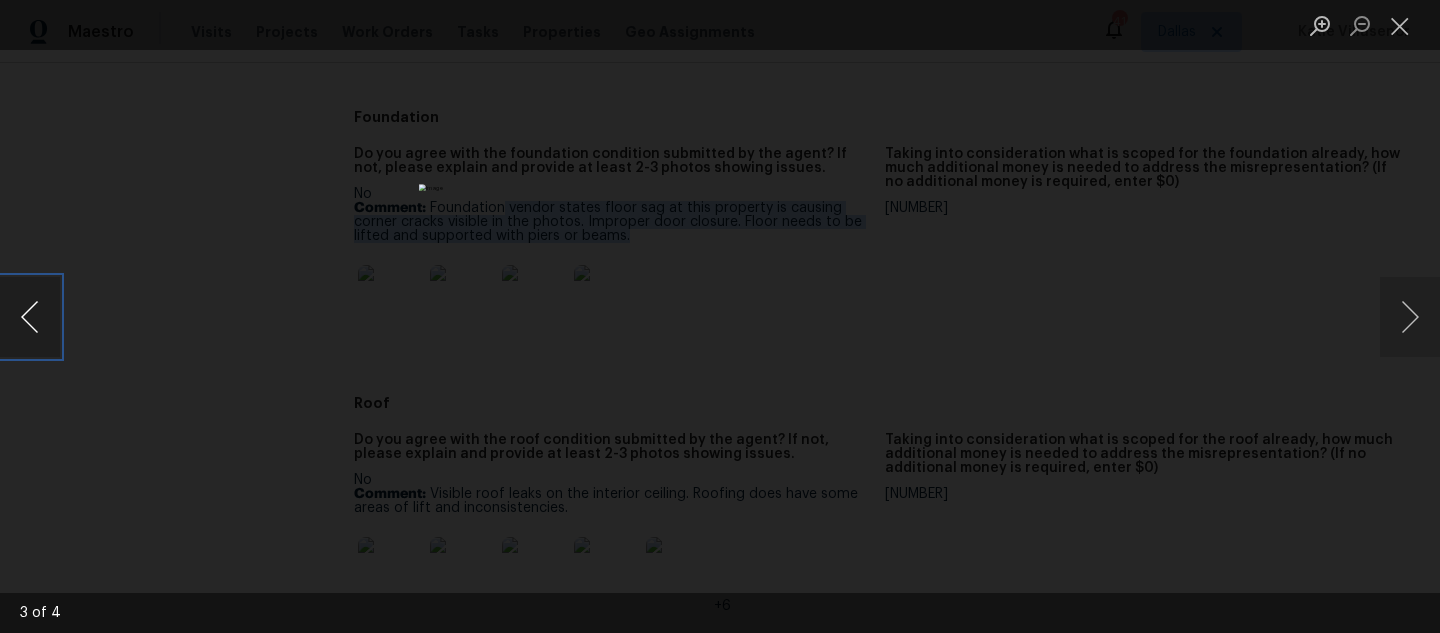 click at bounding box center [30, 317] 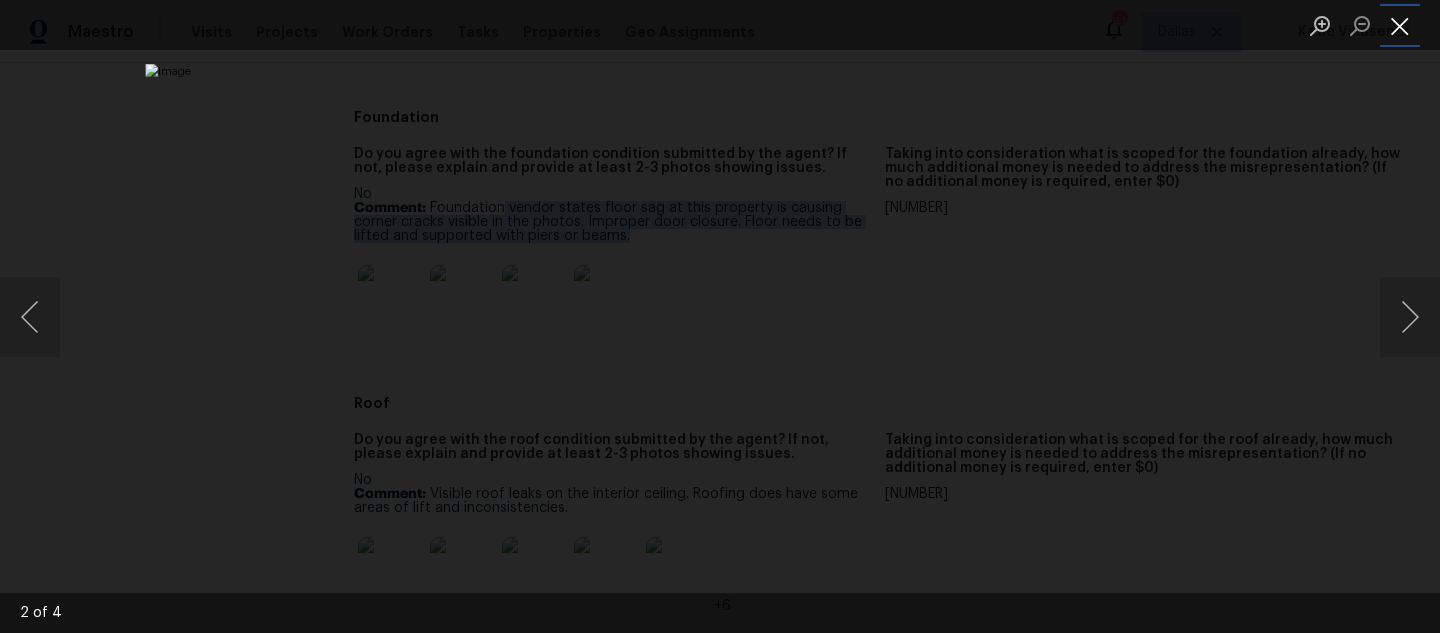 click at bounding box center (1400, 25) 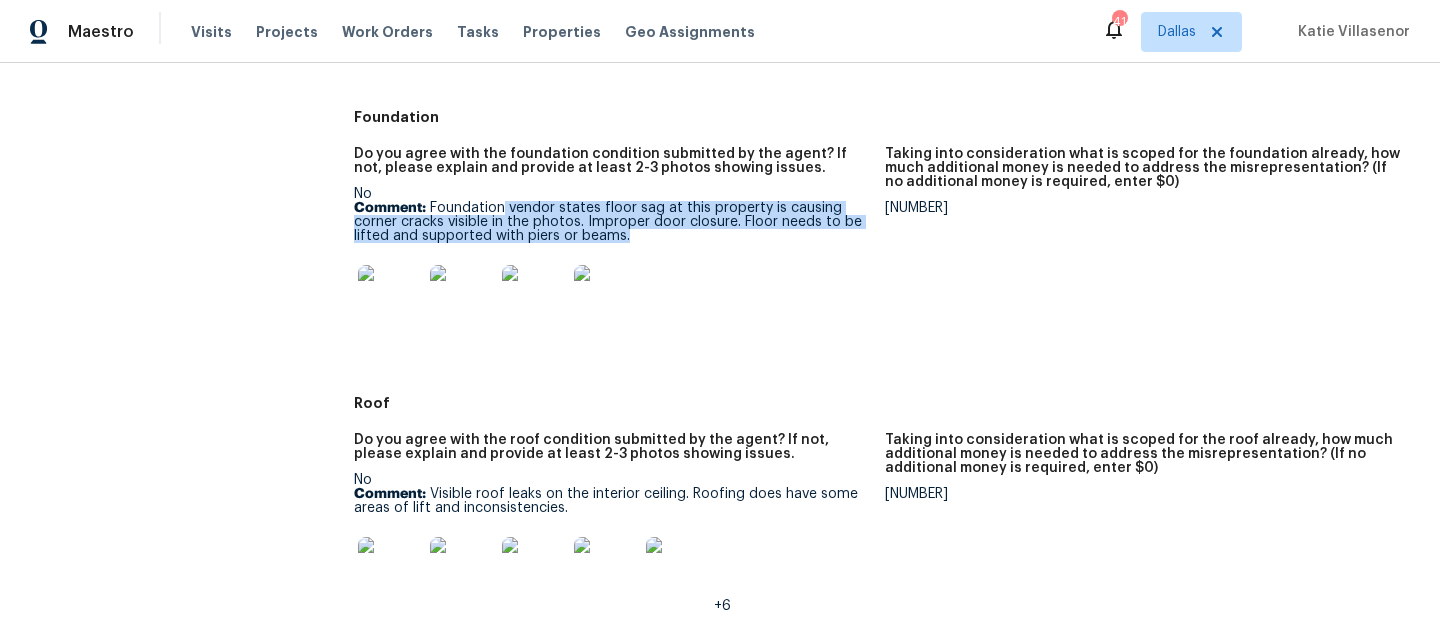 click on "Comment:   Foundation vendor states floor sag at this property is causing corner cracks visible in the photos. Improper door closure. Floor needs to be lifted and supported with piers or beams." at bounding box center [611, 222] 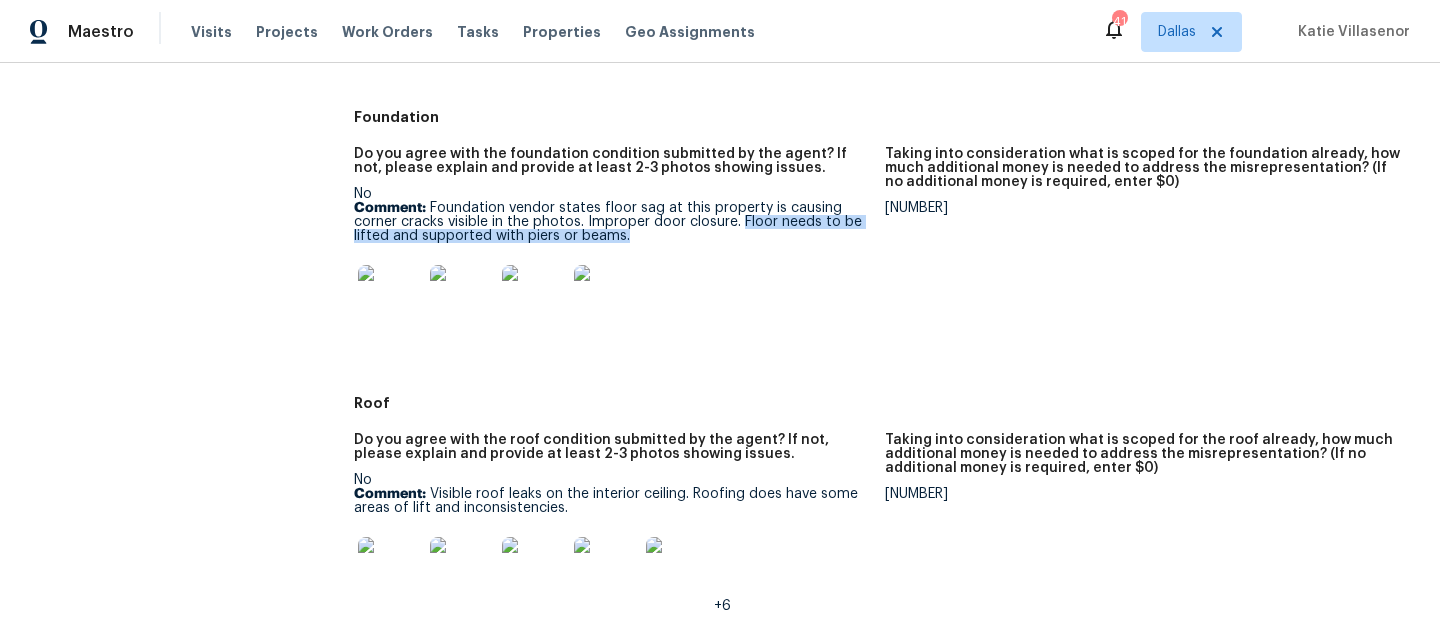 drag, startPoint x: 742, startPoint y: 226, endPoint x: 627, endPoint y: 237, distance: 115.52489 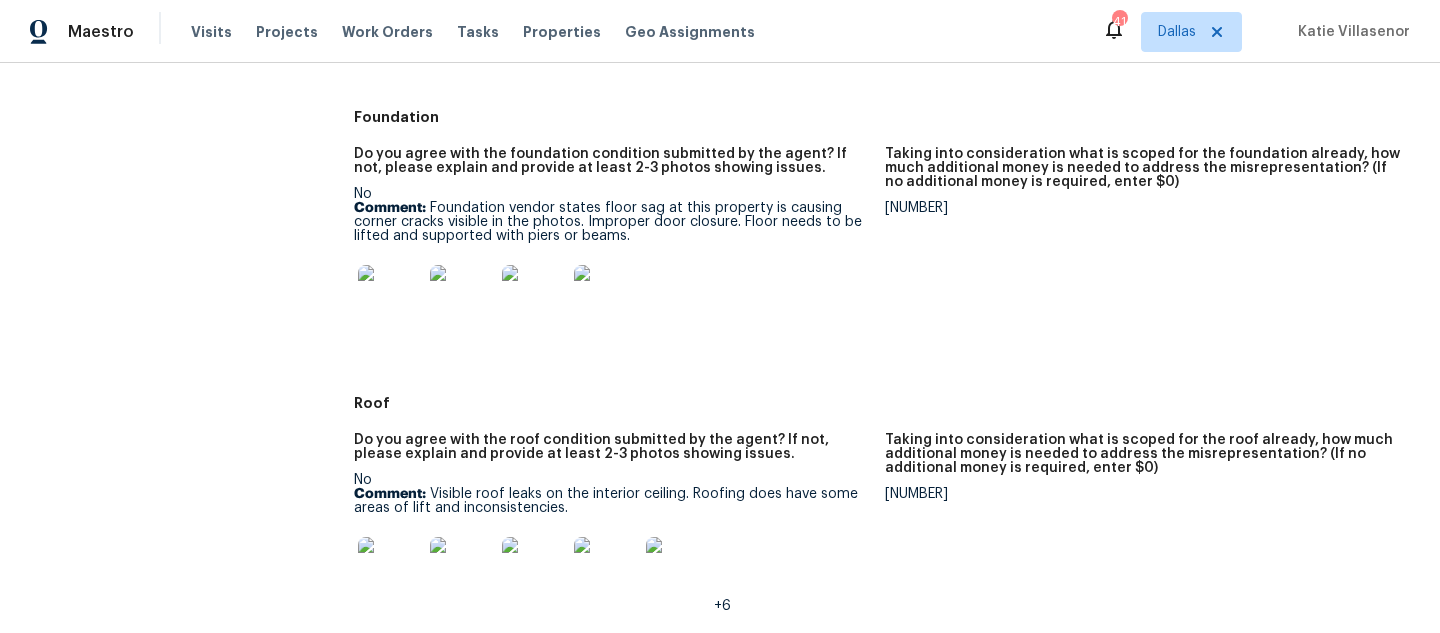 click at bounding box center [606, 297] 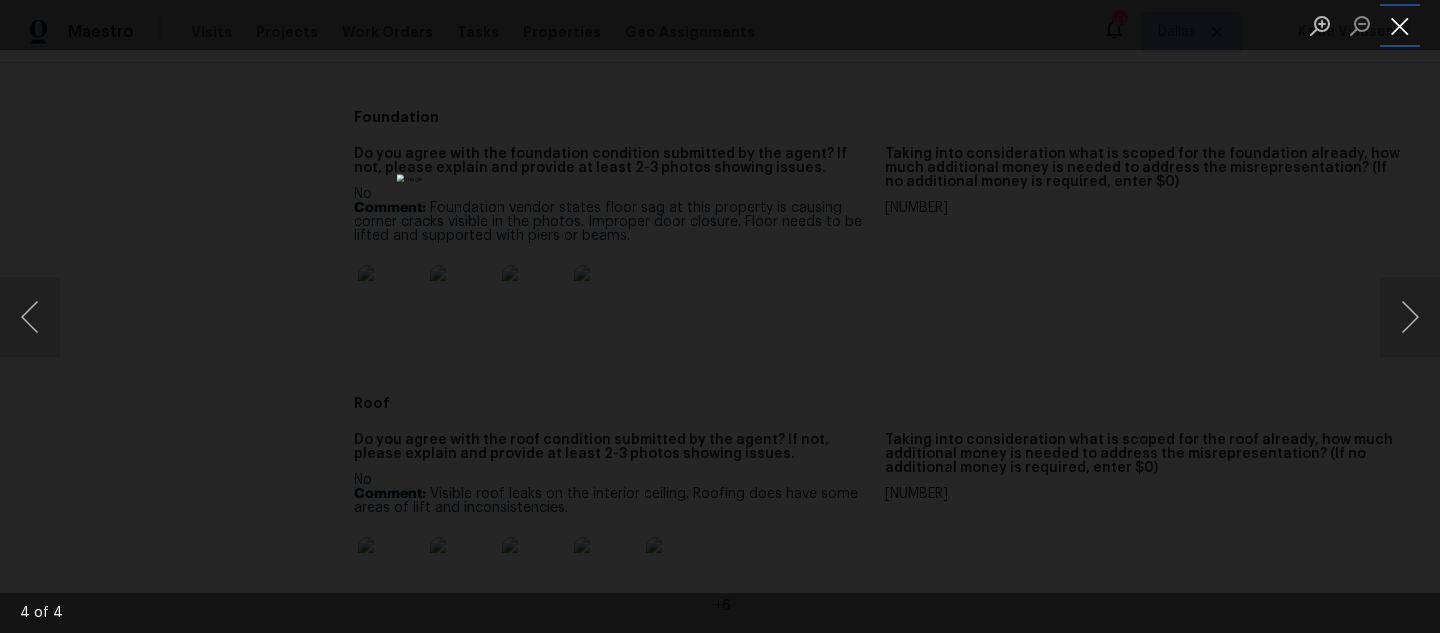 click at bounding box center (1400, 25) 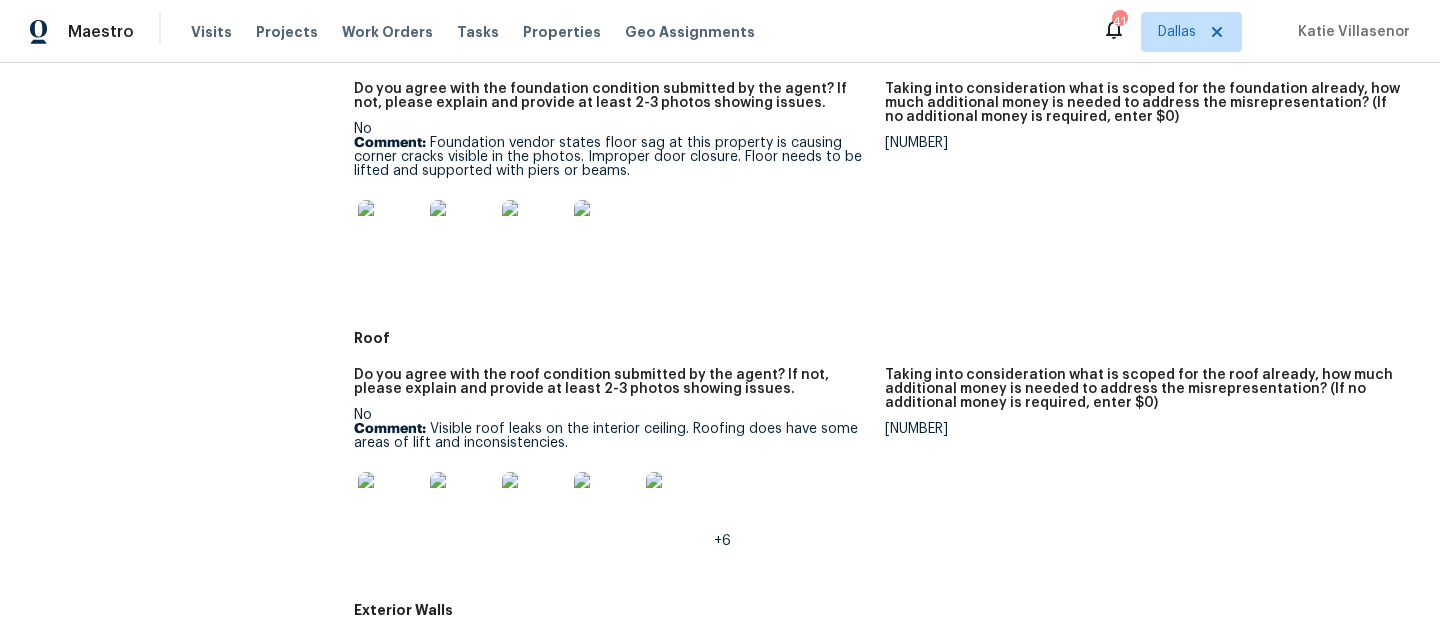scroll, scrollTop: 566, scrollLeft: 0, axis: vertical 